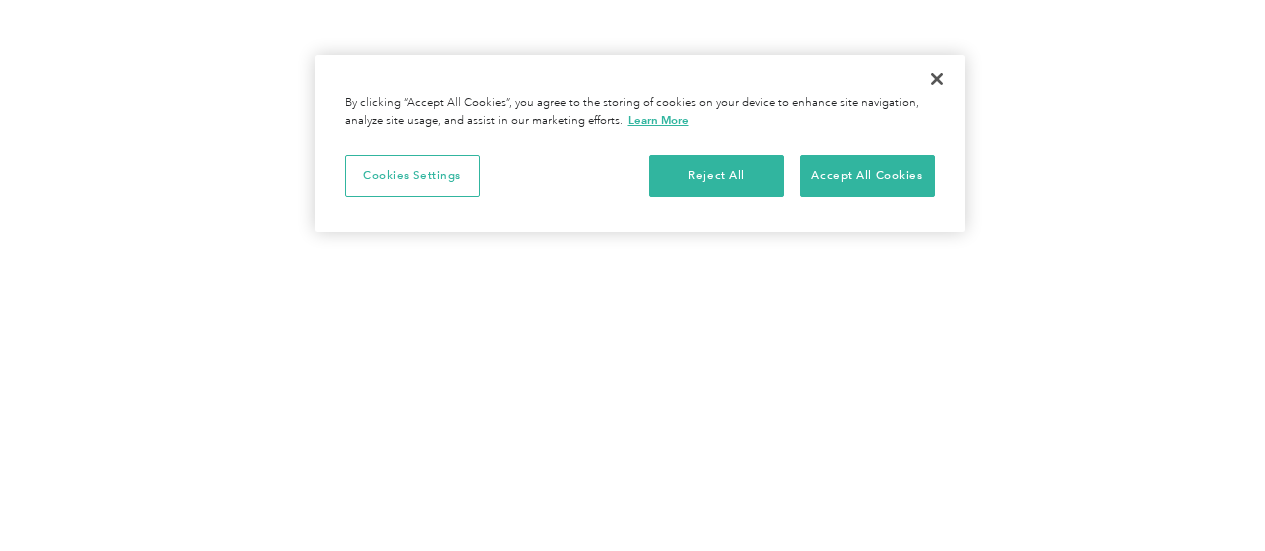 scroll, scrollTop: 0, scrollLeft: 0, axis: both 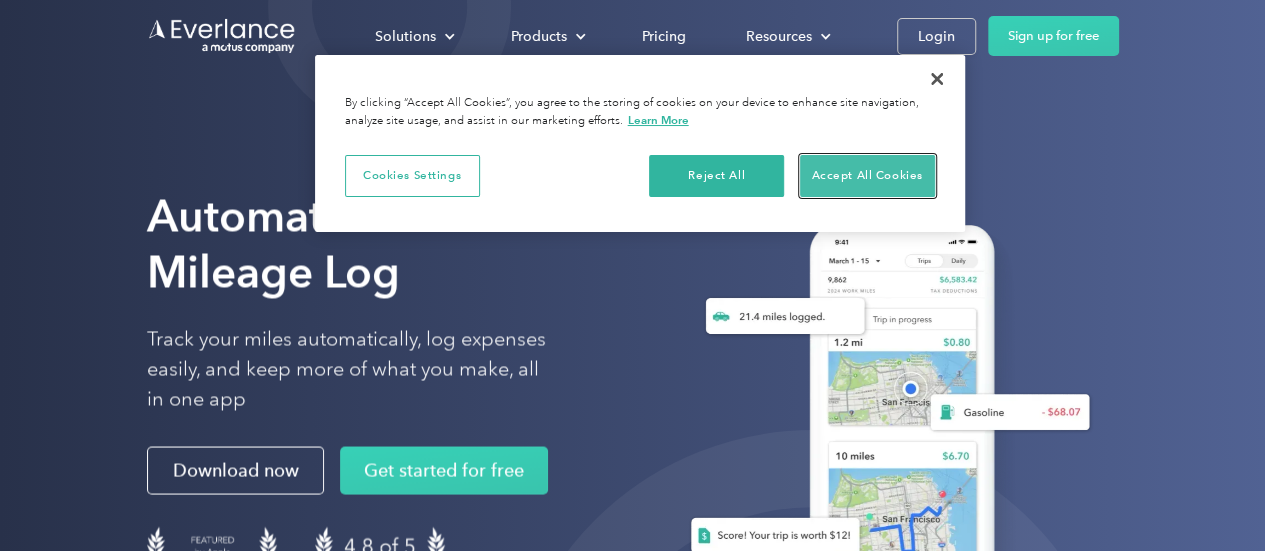 click on "Accept All Cookies" at bounding box center [867, 176] 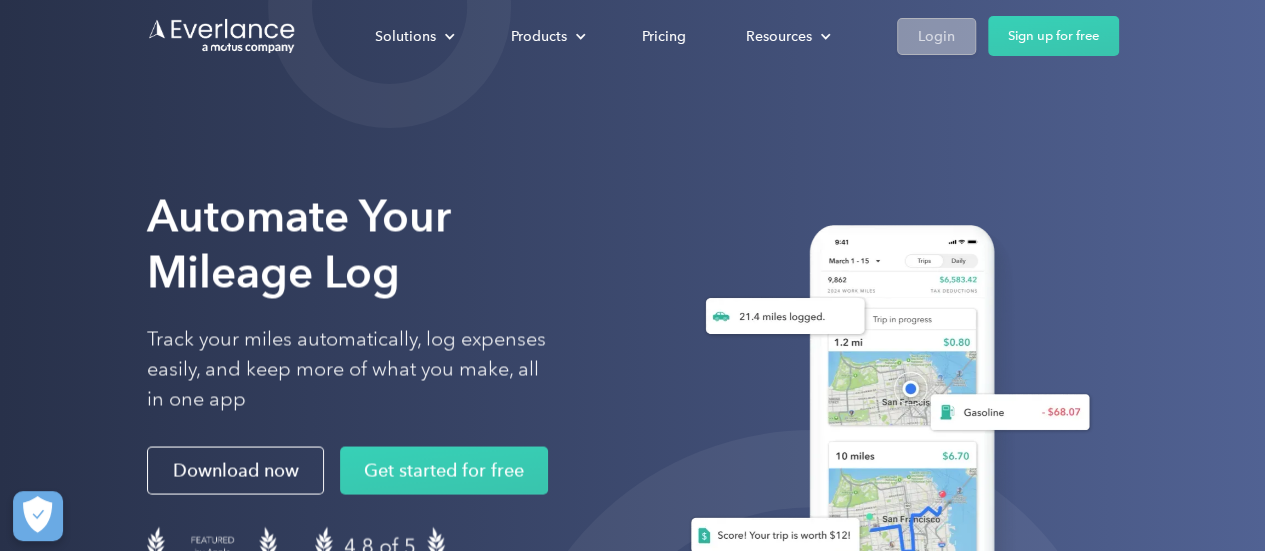 click on "Login" at bounding box center [936, 36] 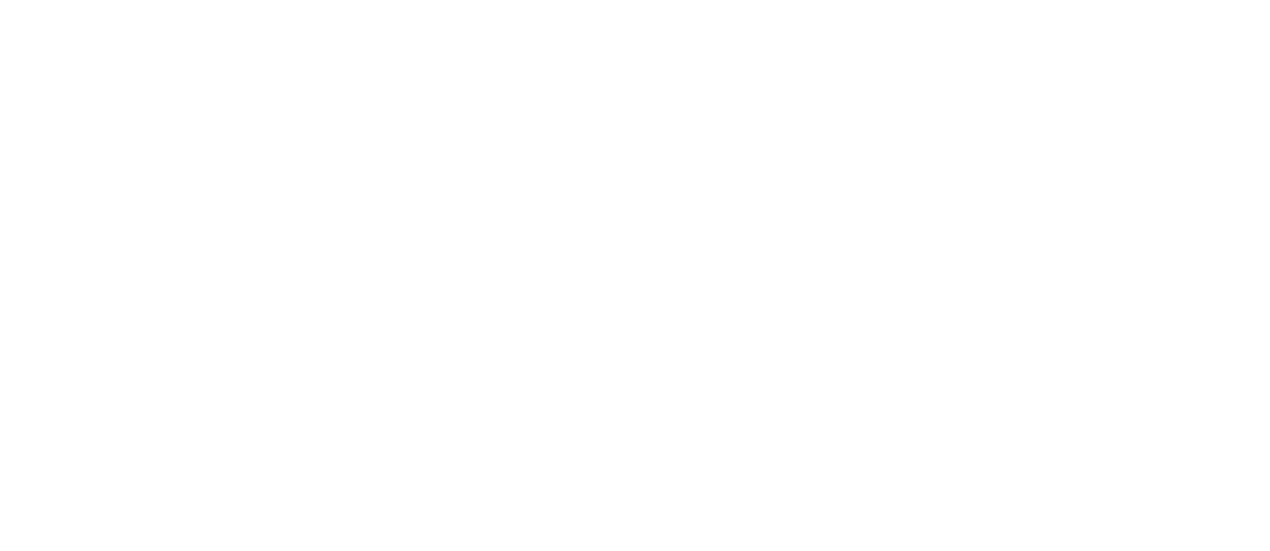 scroll, scrollTop: 0, scrollLeft: 0, axis: both 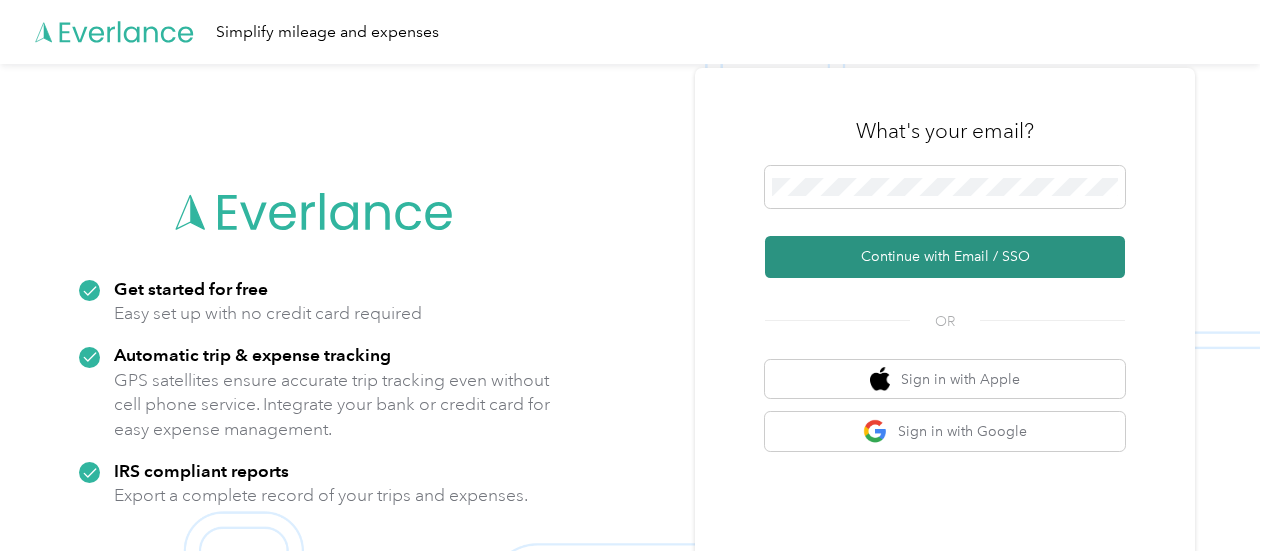 click on "Continue with Email / SSO" at bounding box center [945, 257] 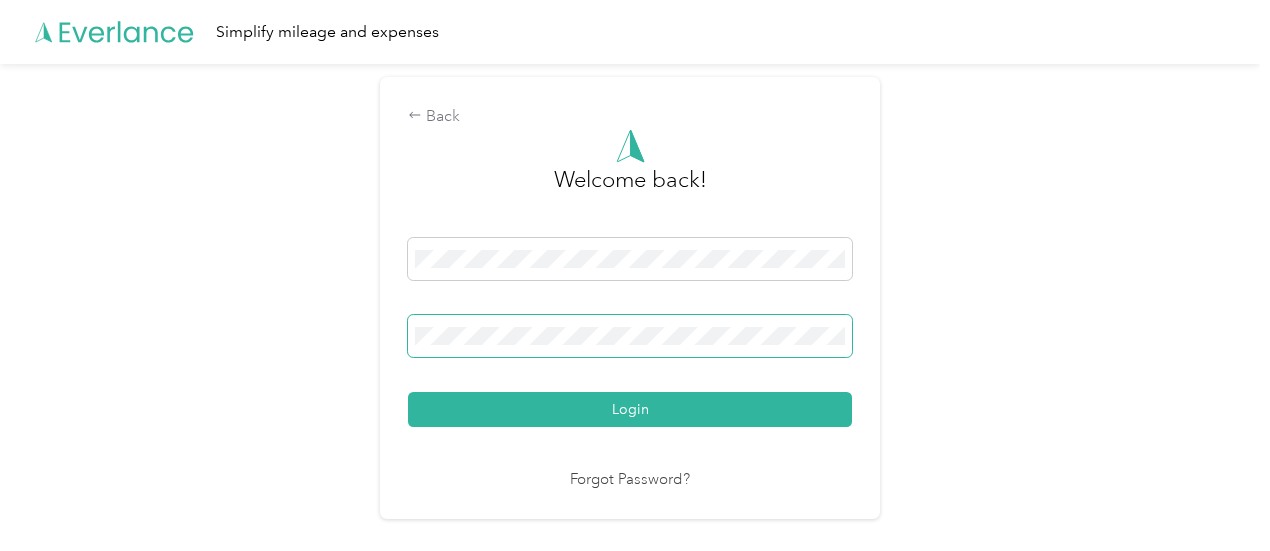 click on "Login" at bounding box center (630, 409) 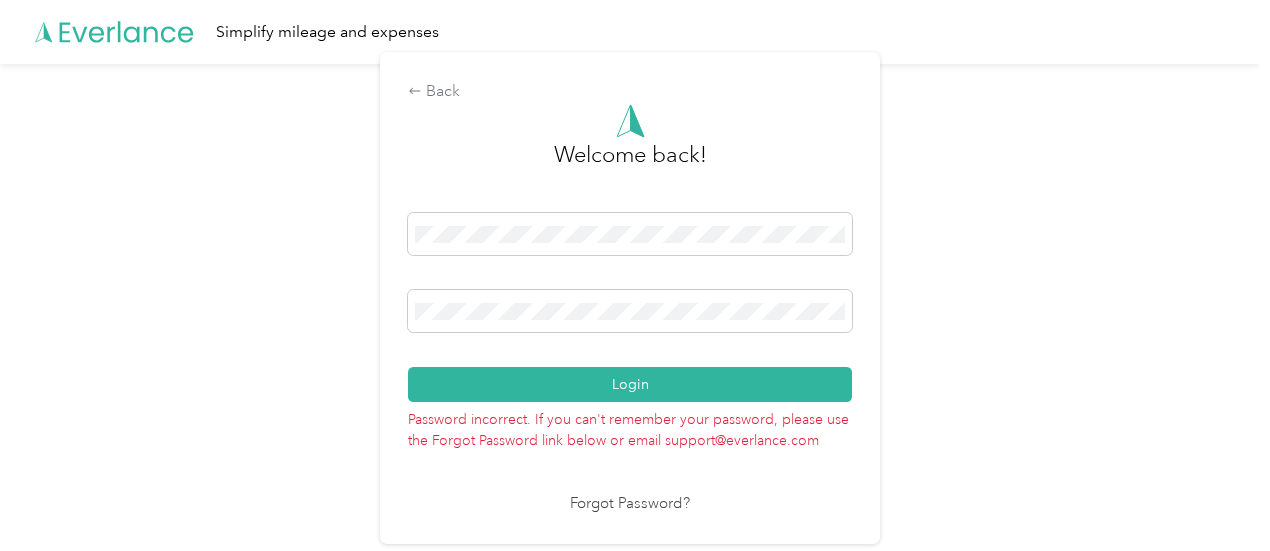click on "Forgot Password?" at bounding box center [630, 504] 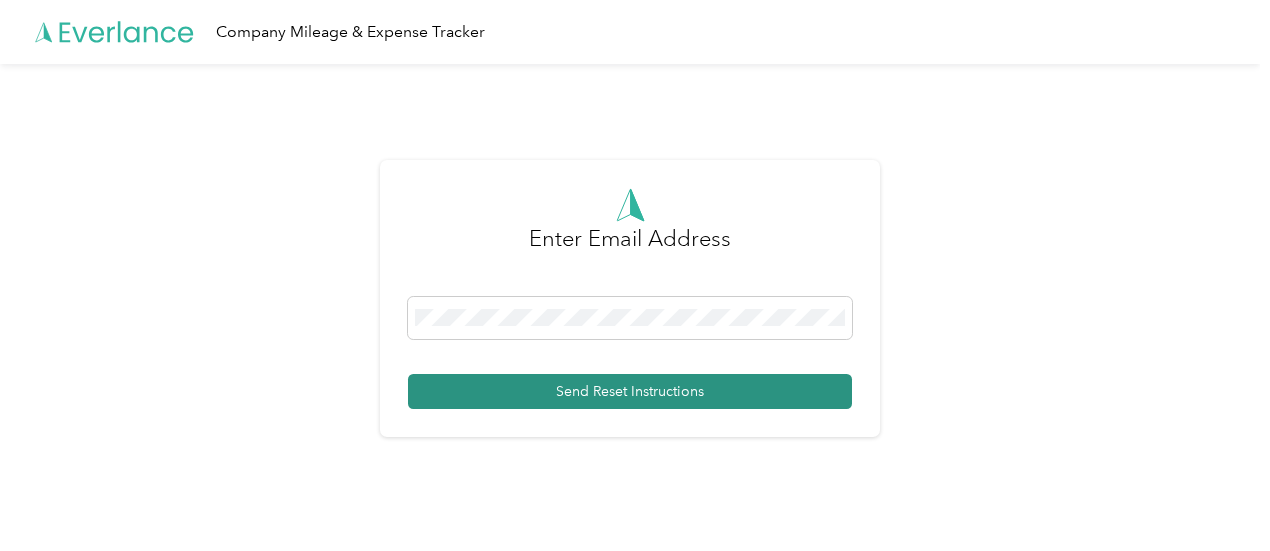 click on "Send Reset Instructions" at bounding box center (630, 391) 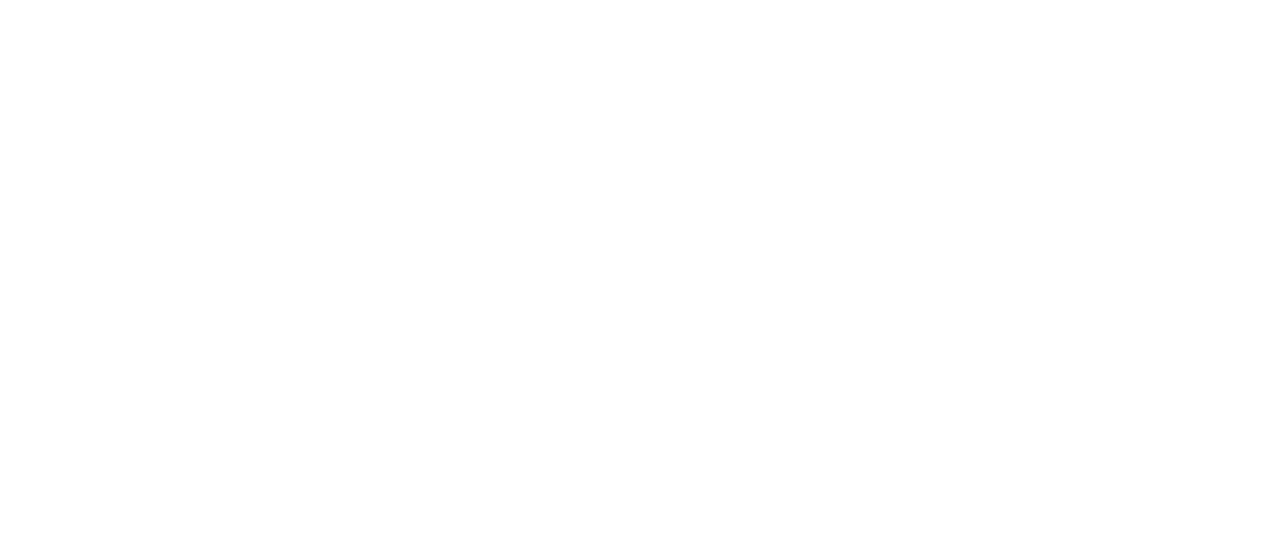 scroll, scrollTop: 0, scrollLeft: 0, axis: both 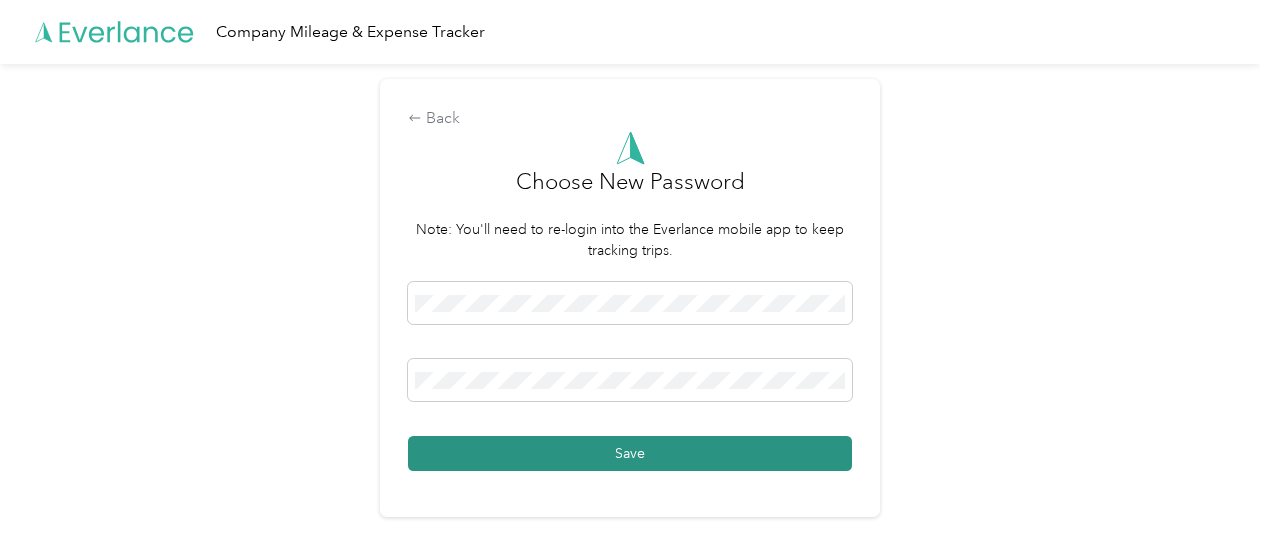 click on "Save" at bounding box center [630, 453] 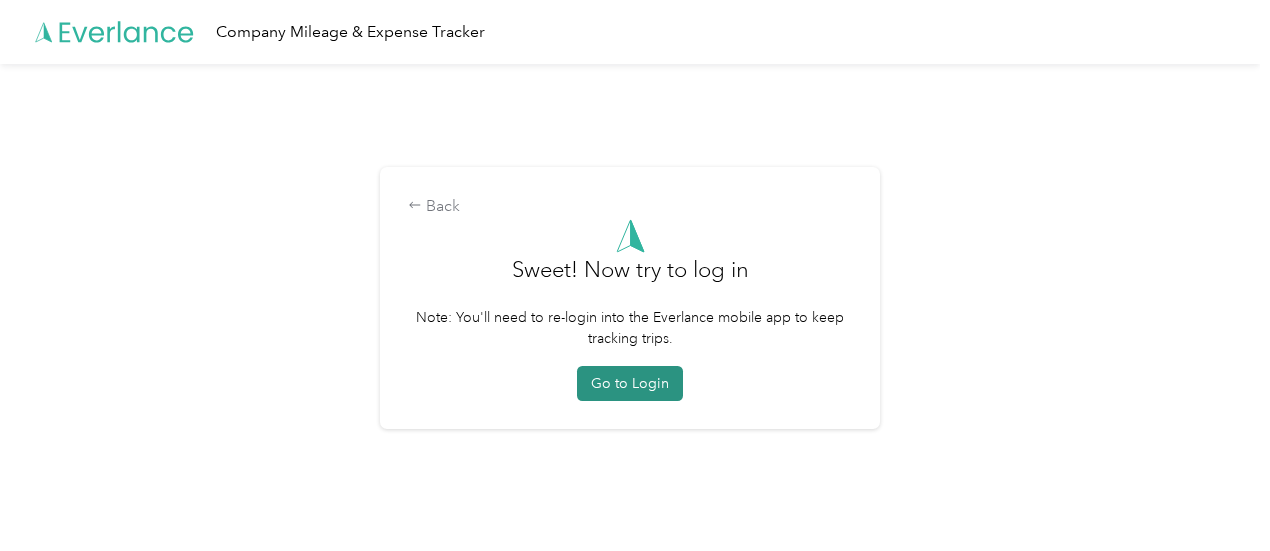 click on "Go to Login" at bounding box center [630, 383] 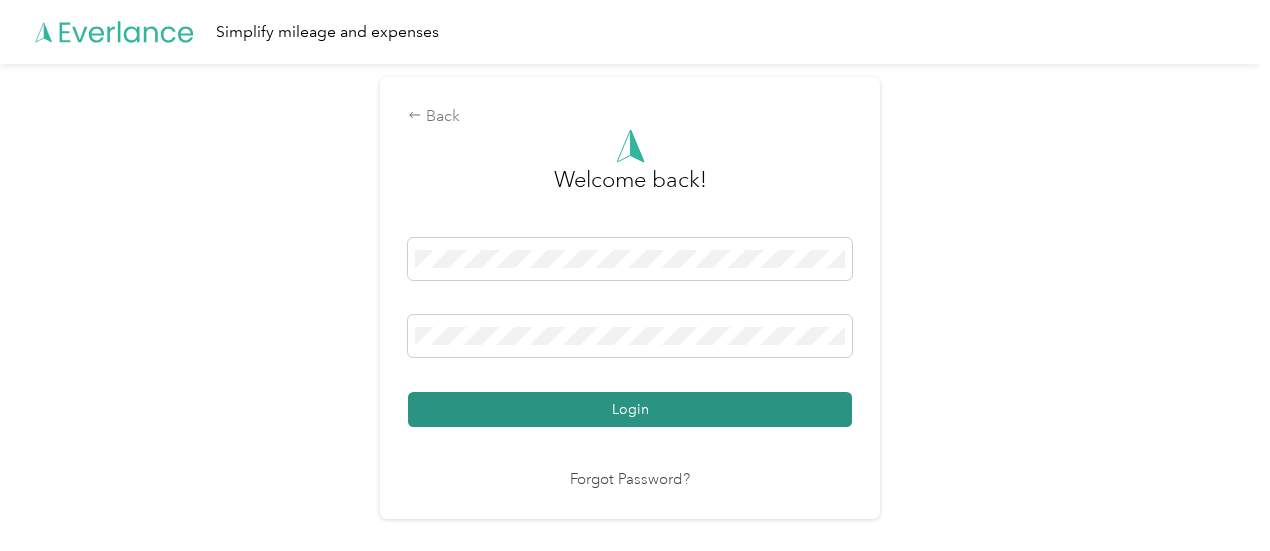 click on "Login" at bounding box center [630, 409] 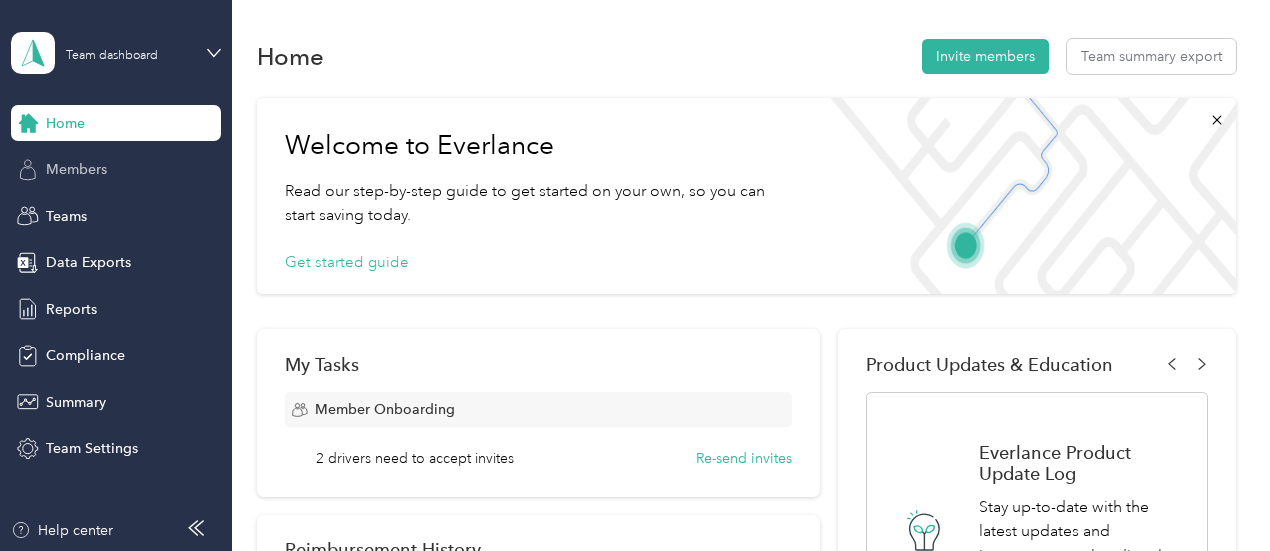 click on "Members" at bounding box center [116, 170] 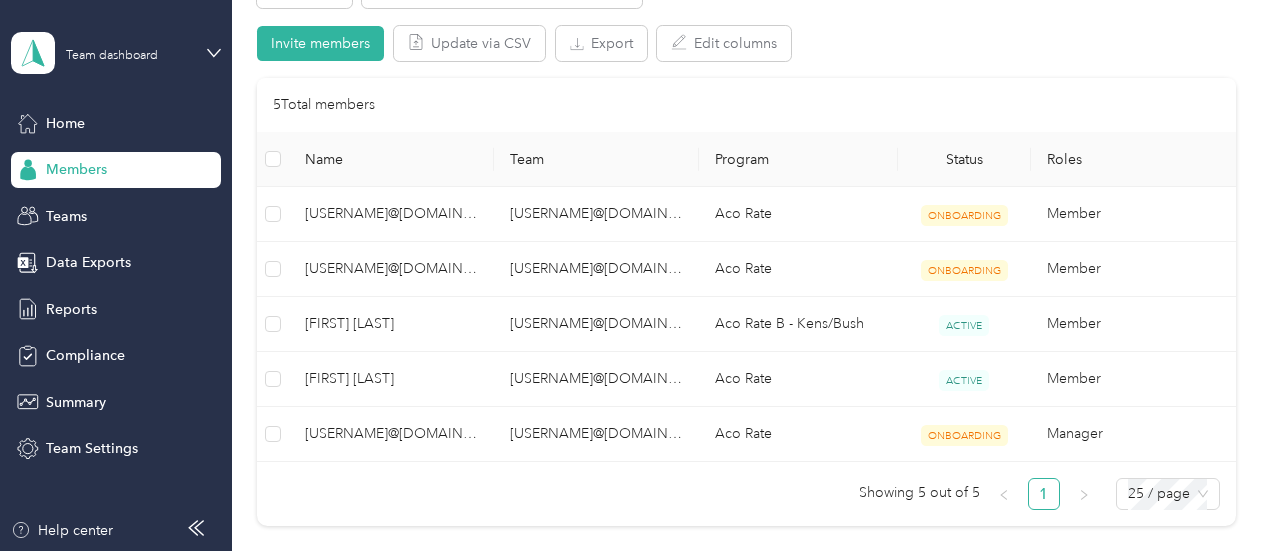 scroll, scrollTop: 402, scrollLeft: 0, axis: vertical 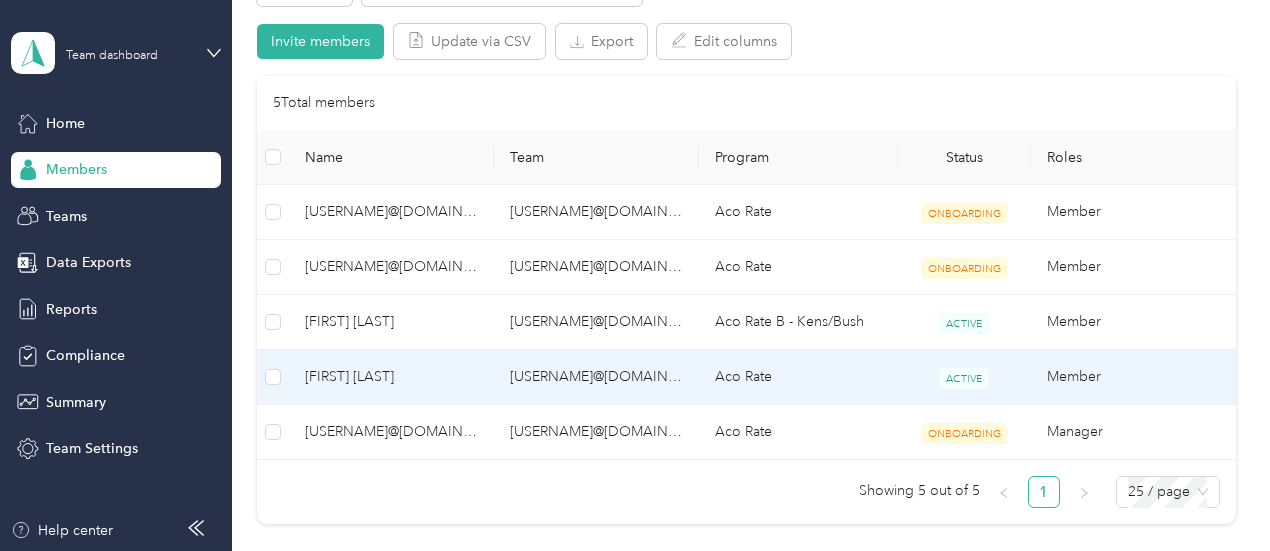 click at bounding box center (273, 377) 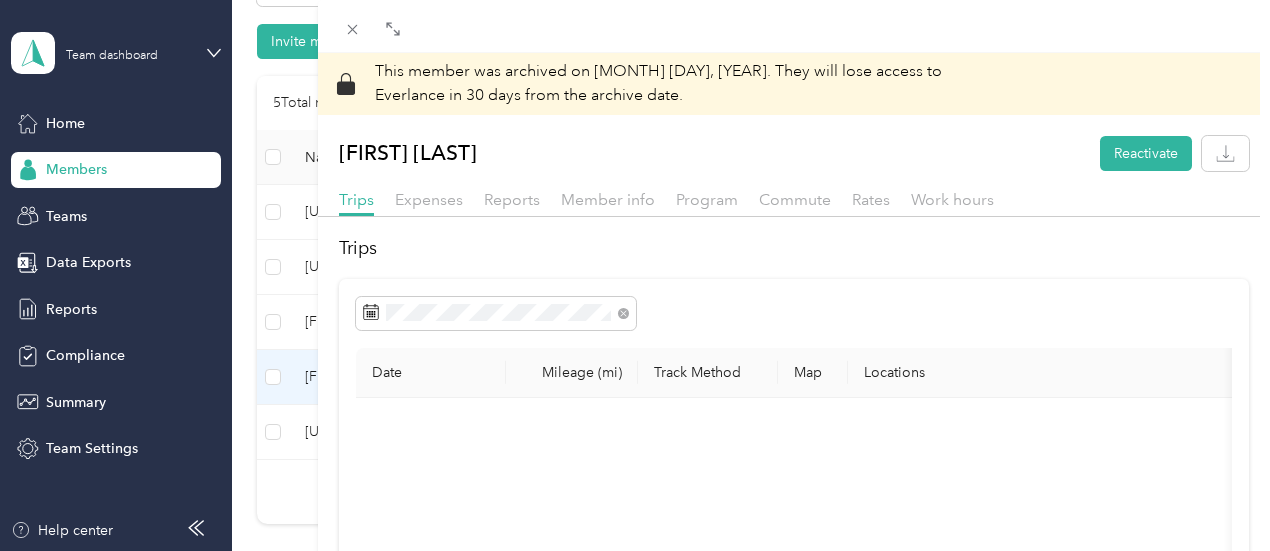 click on "This member was archived on   July 31, 2025 .   They will lose access to Everlance in 30 days from the archive date. Teresa Wright Reactivate Trips Expenses Reports Member info Program Commute Rates Work hours Trips Date Mileage (mi) Track Method Map Locations Mileage value Purpose               No trips yet." at bounding box center (635, 275) 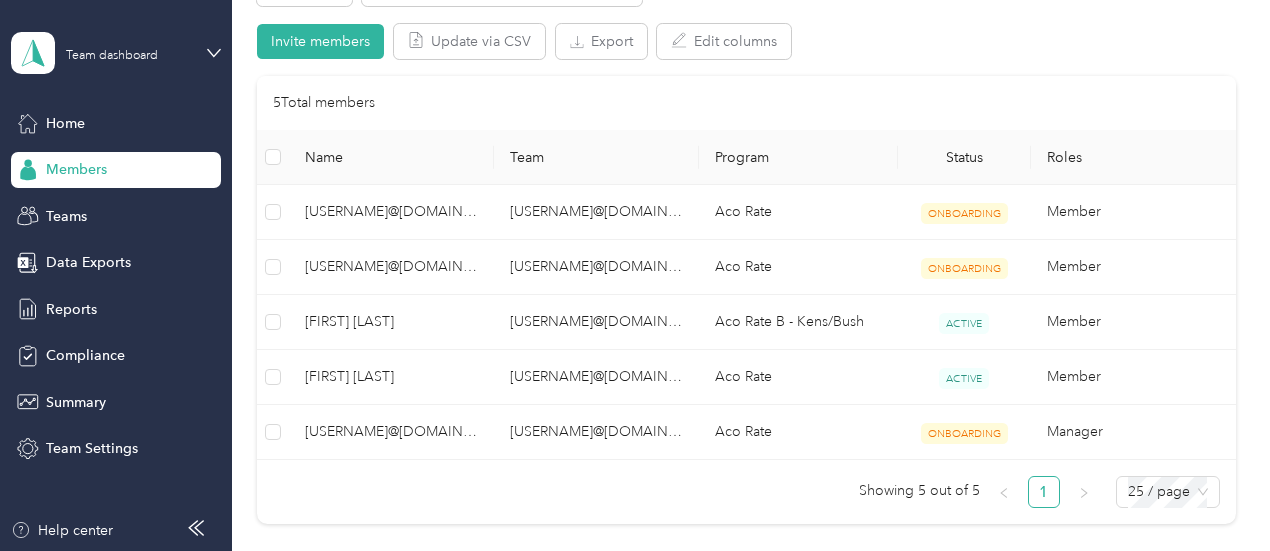 scroll, scrollTop: 355, scrollLeft: 0, axis: vertical 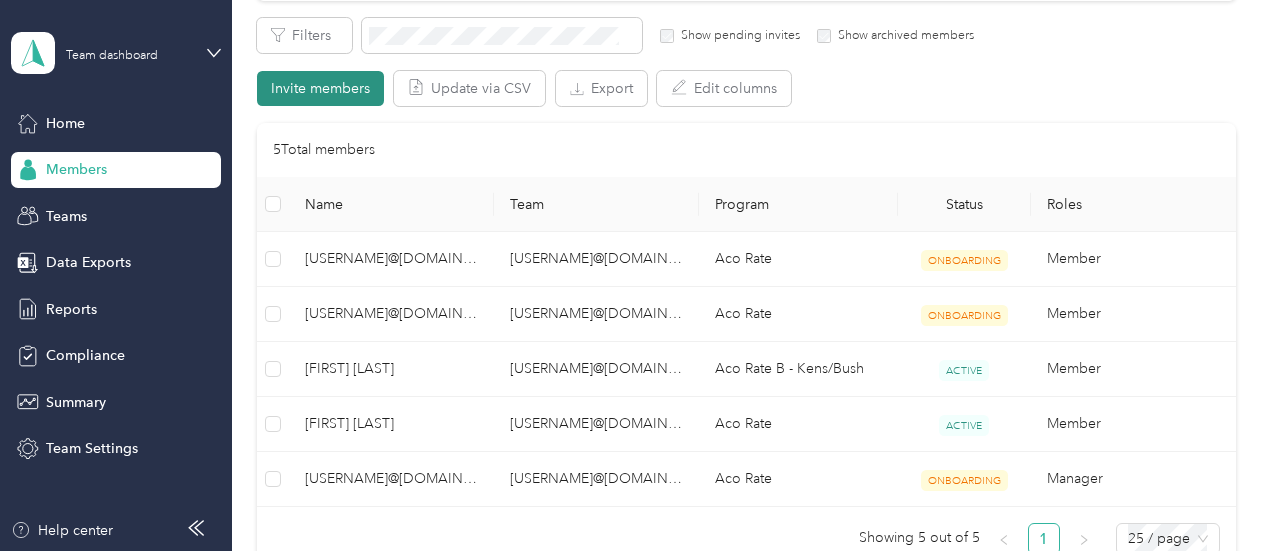 click on "Invite members" at bounding box center (320, 88) 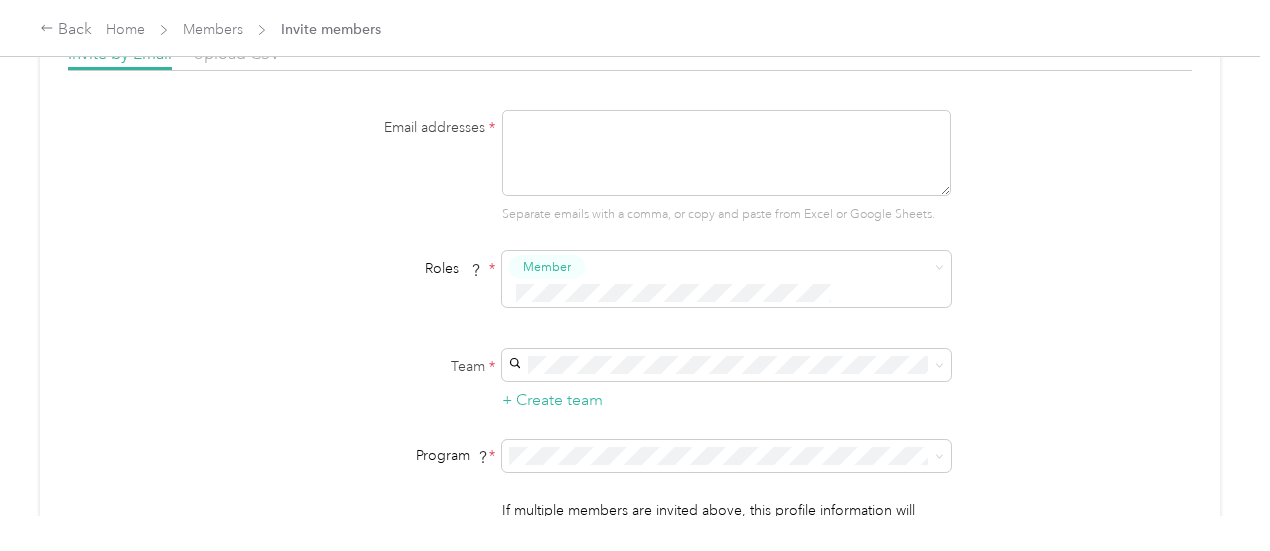 scroll, scrollTop: 120, scrollLeft: 0, axis: vertical 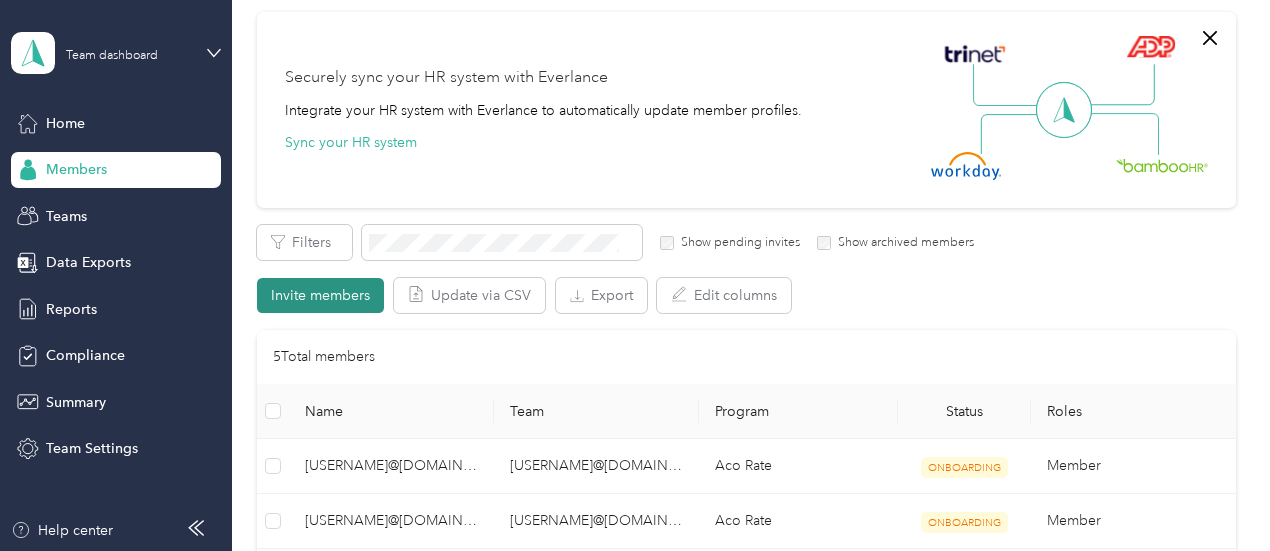 click on "Invite members" at bounding box center (320, 295) 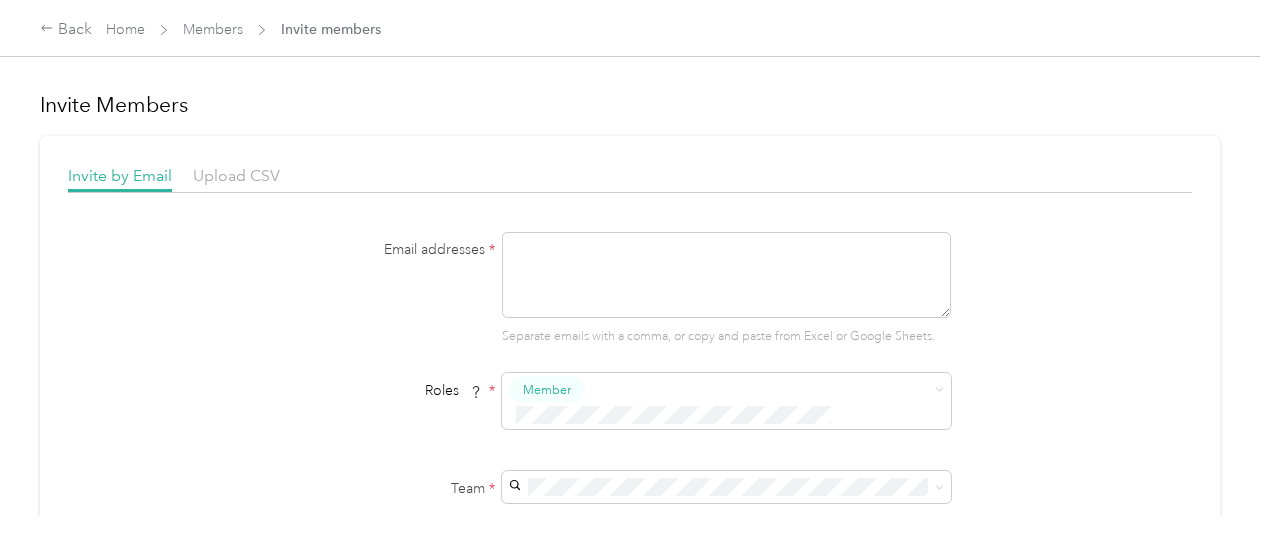 click at bounding box center [726, 275] 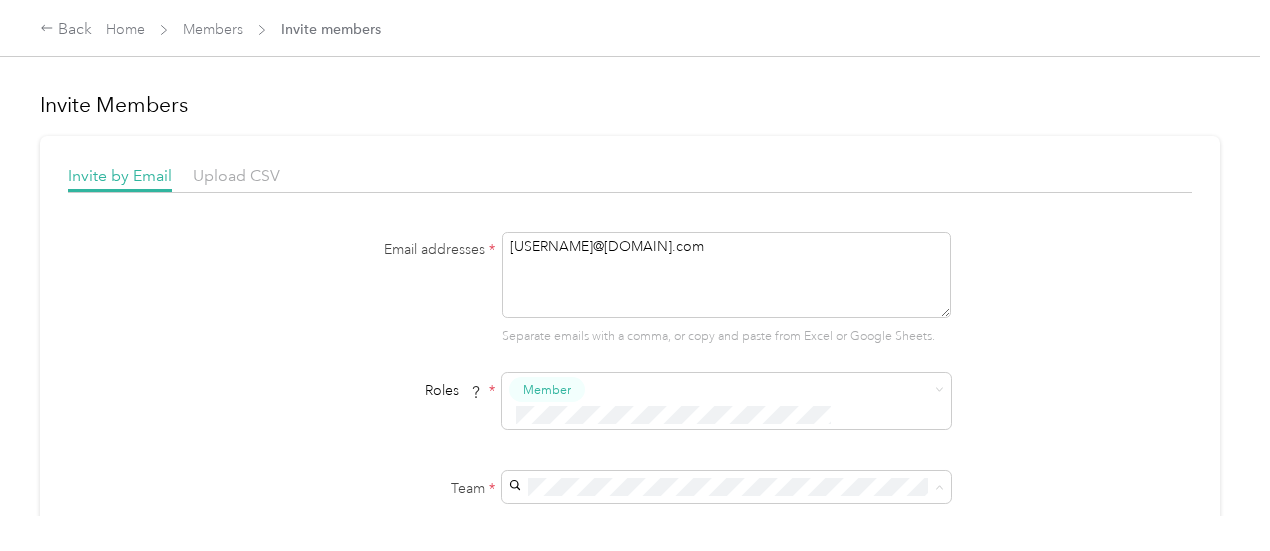 click on "[EMAIL]" at bounding box center (610, 495) 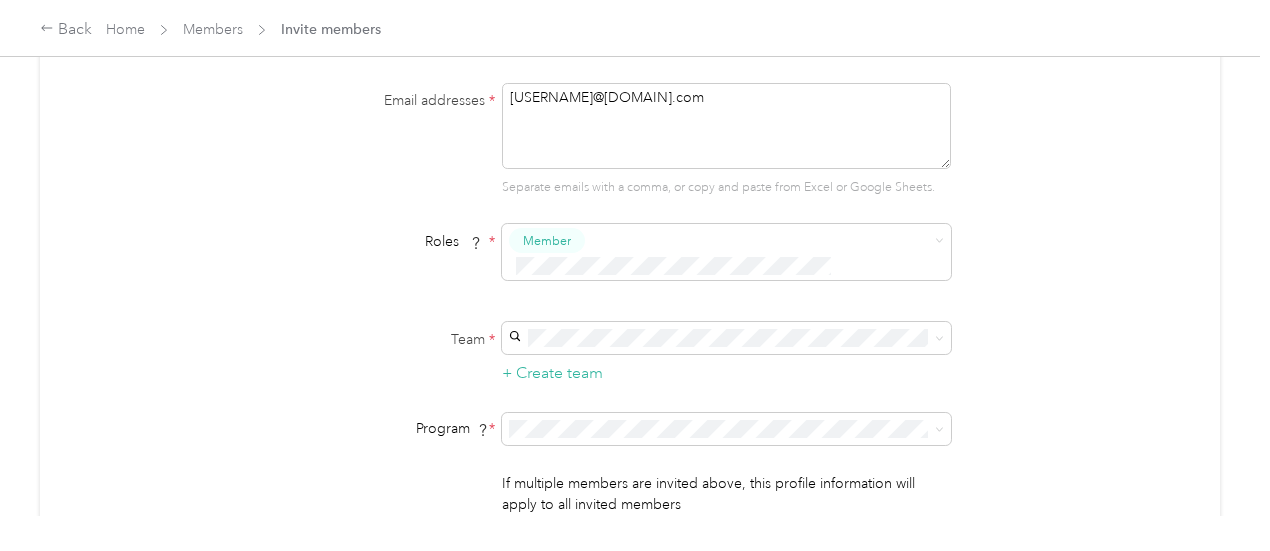 scroll, scrollTop: 159, scrollLeft: 0, axis: vertical 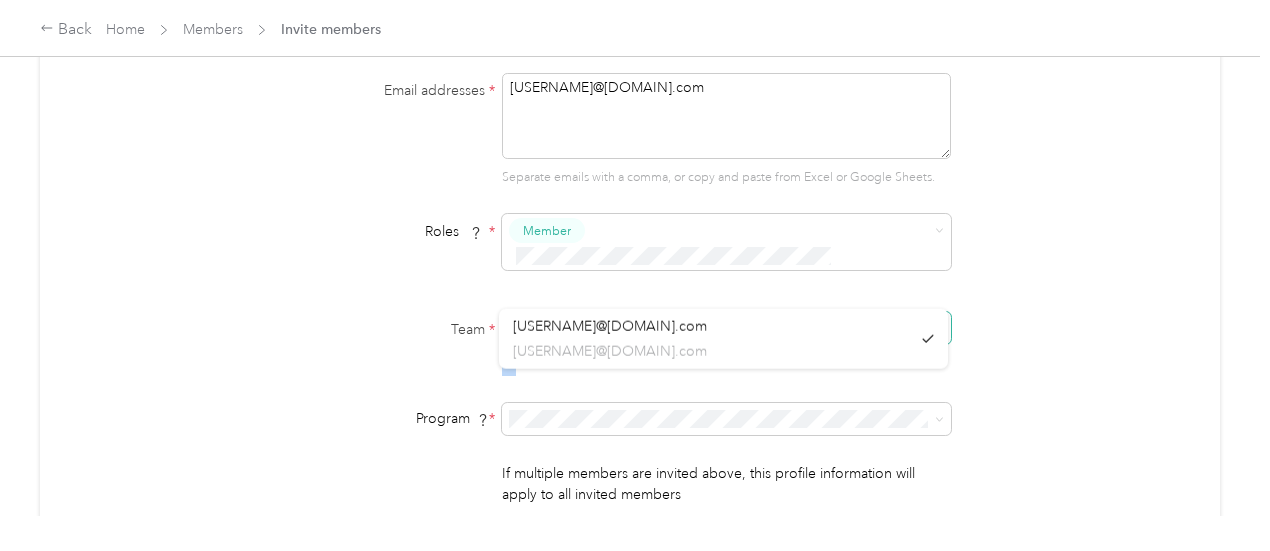 click 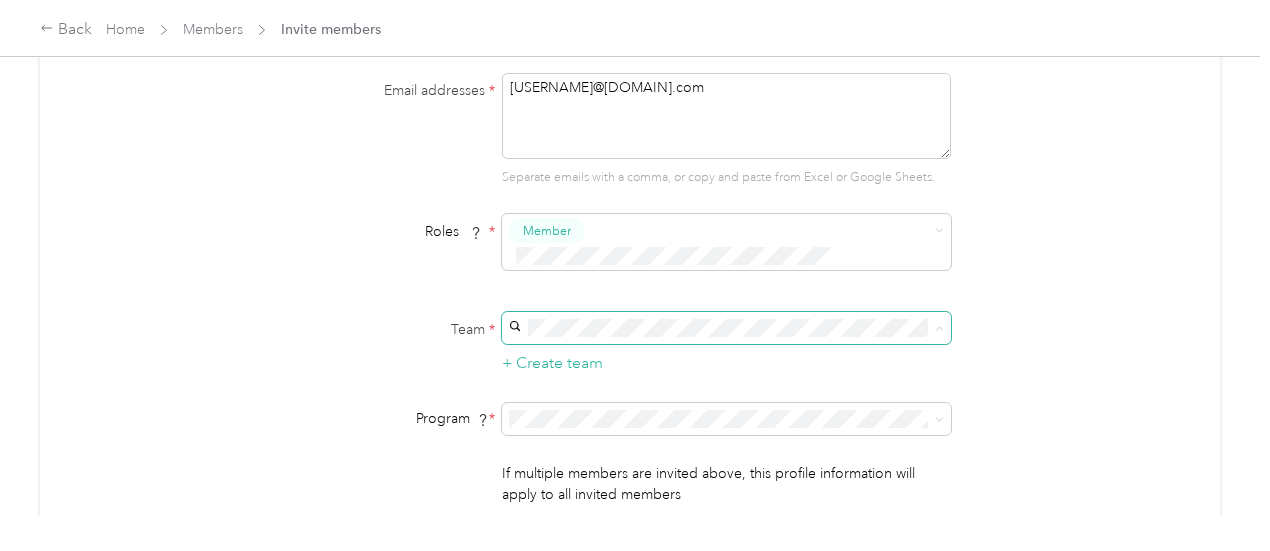 click on "twalker14@acosta.com twalker14@acosta.com" at bounding box center (712, 349) 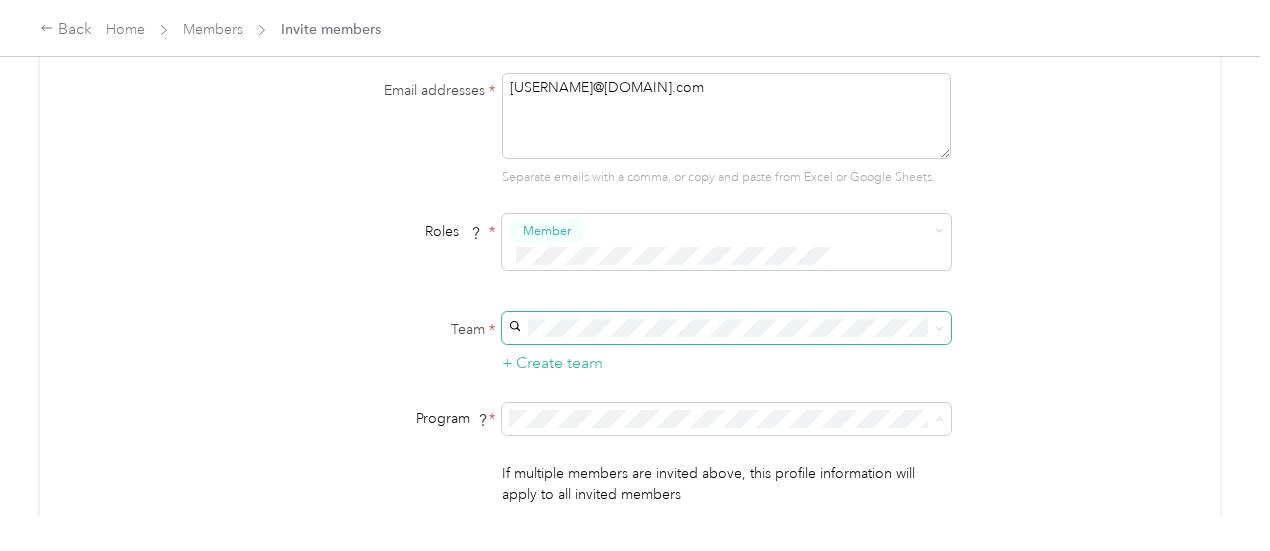 click on "Aco Rate (CPM)" at bounding box center (723, 146) 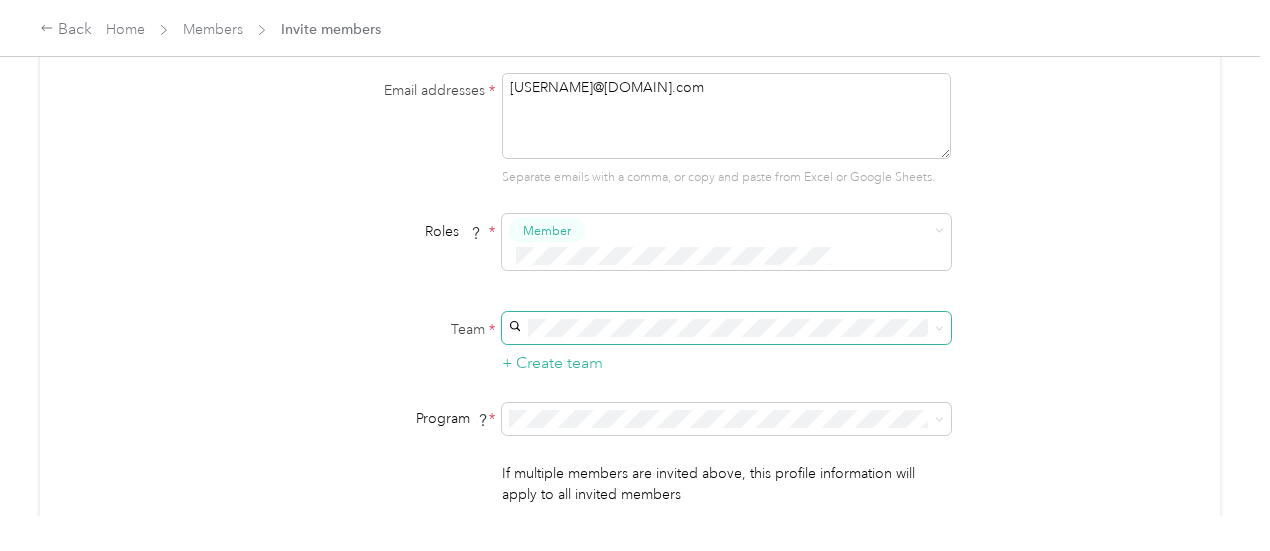 click at bounding box center [936, 328] 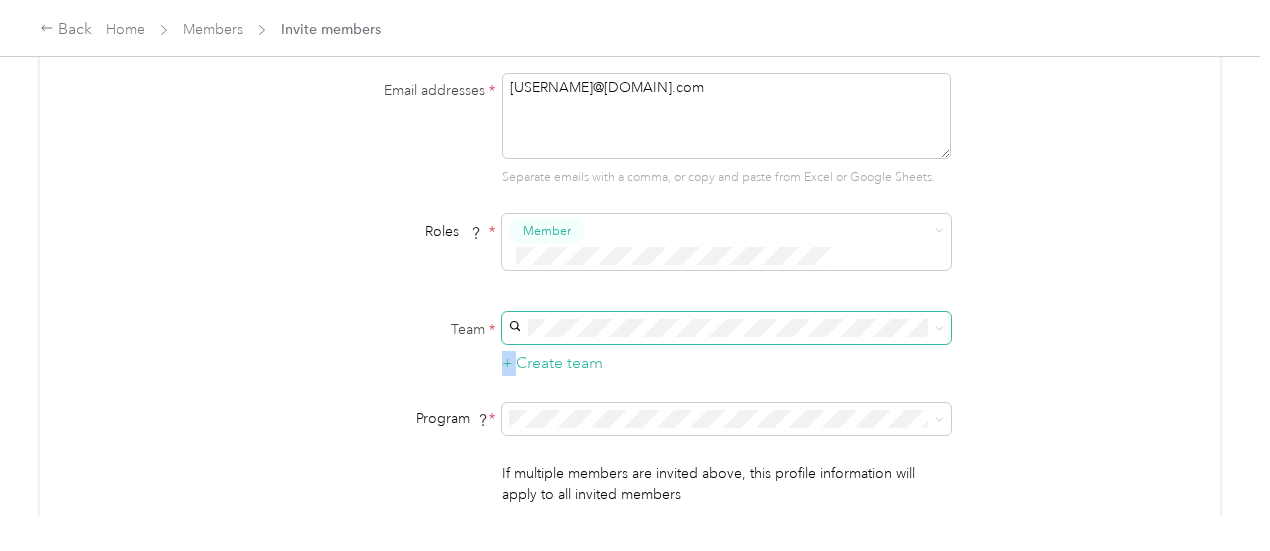 click at bounding box center [936, 328] 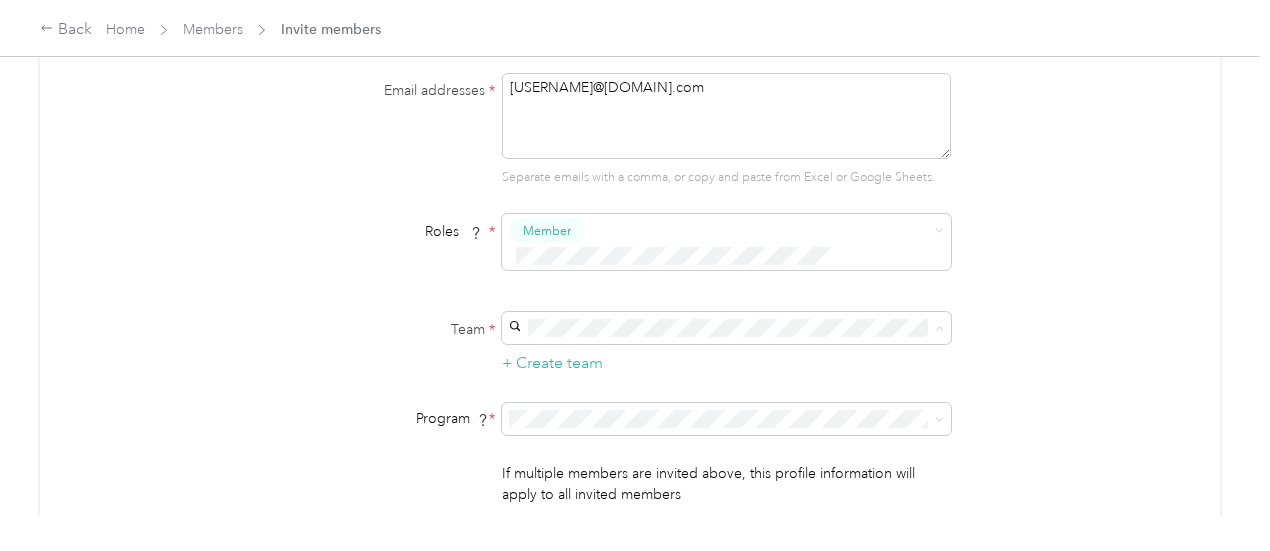 click on "Email addresses   * BMartin3@acosta.com
Separate emails with a comma, or copy and paste from Excel or Google Sheets. Roles   * Member   Team   * + Create team Program * Program start date   State   Zip code   Expected Annual Business Miles   miles Must be greater than 5,000 miles If multiple members are invited above, this profile information will apply to all invited members Send Invites" at bounding box center [630, 313] 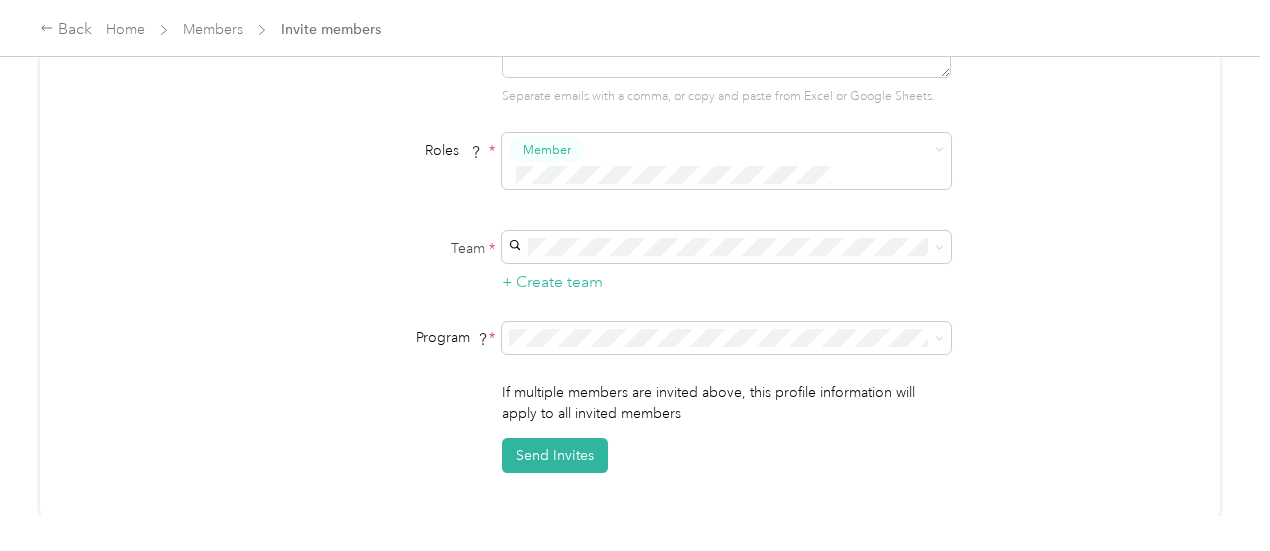 scroll, scrollTop: 251, scrollLeft: 0, axis: vertical 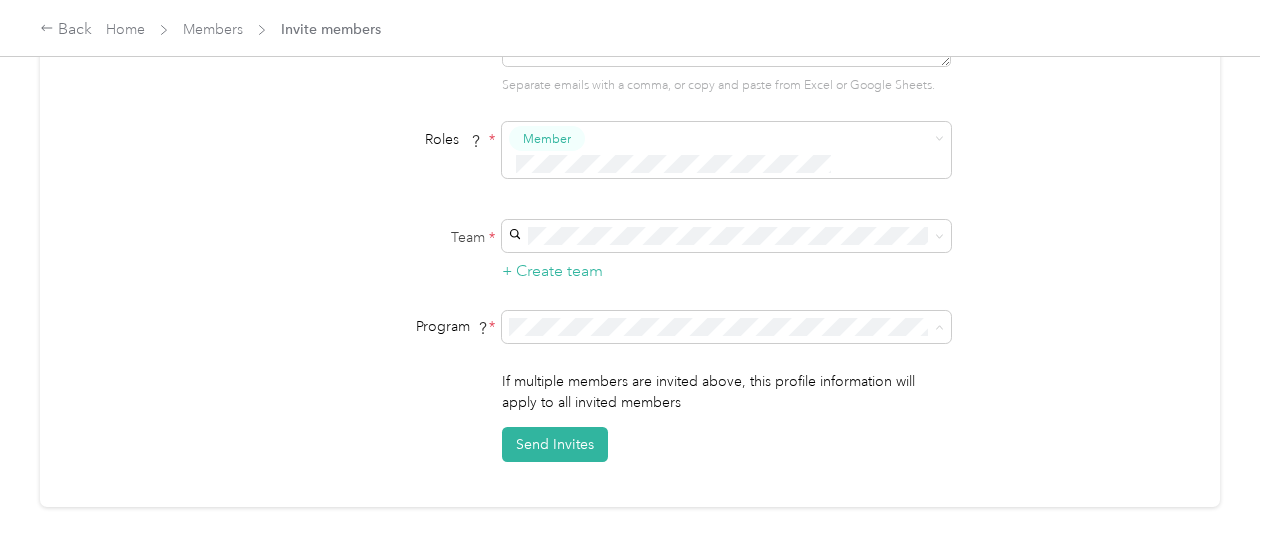 click on "Aco Rate (CPM)" at bounding box center (723, 54) 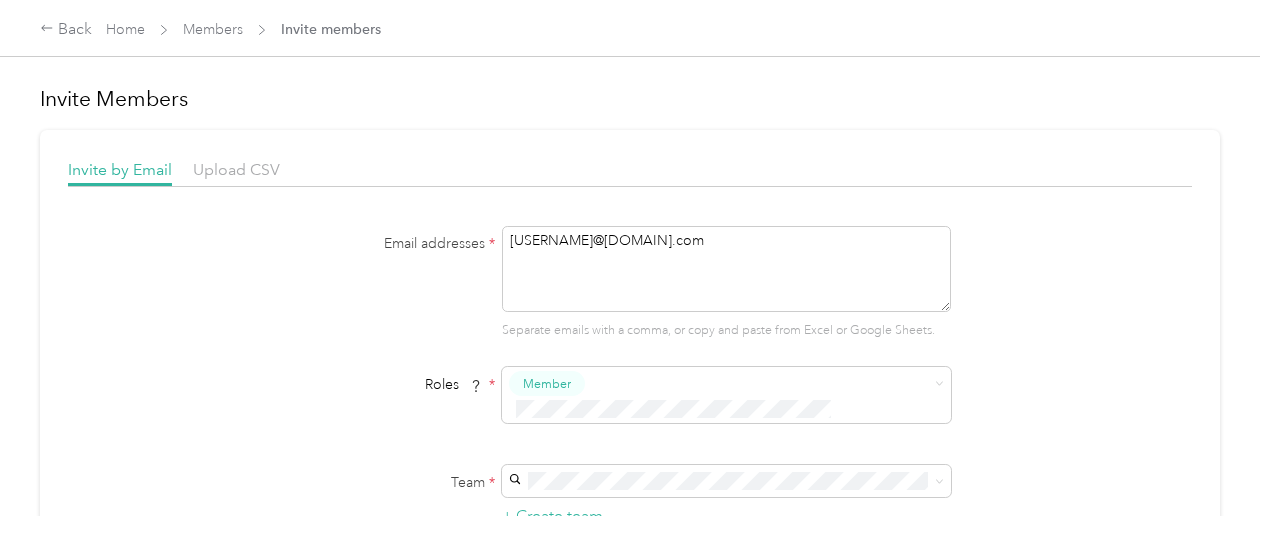 scroll, scrollTop: 0, scrollLeft: 0, axis: both 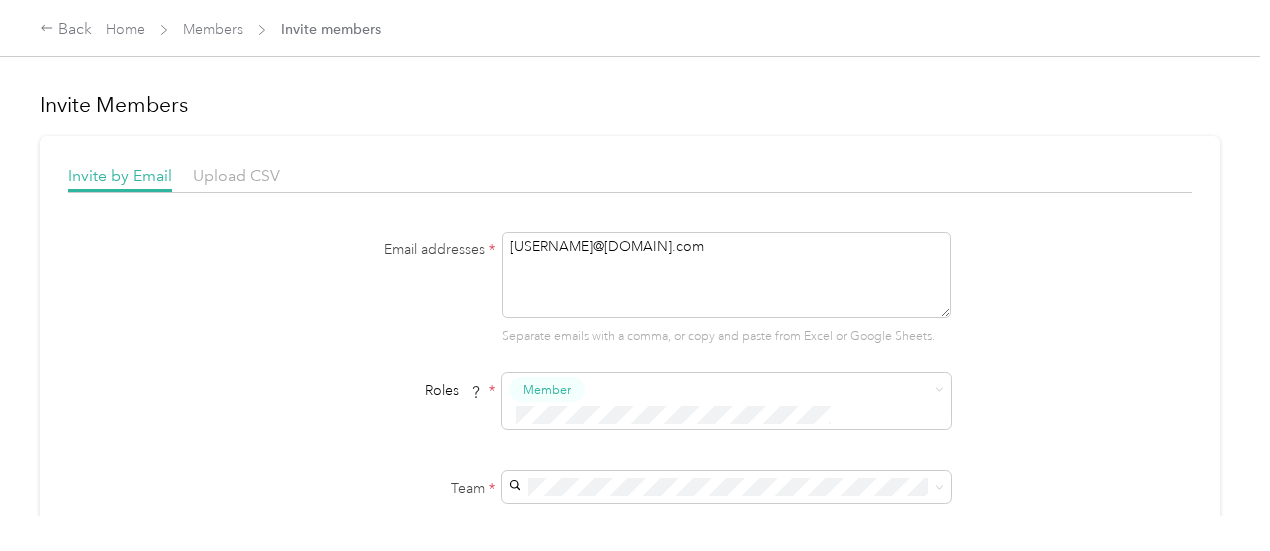 click on "BMartin3@acosta.com" at bounding box center (726, 275) 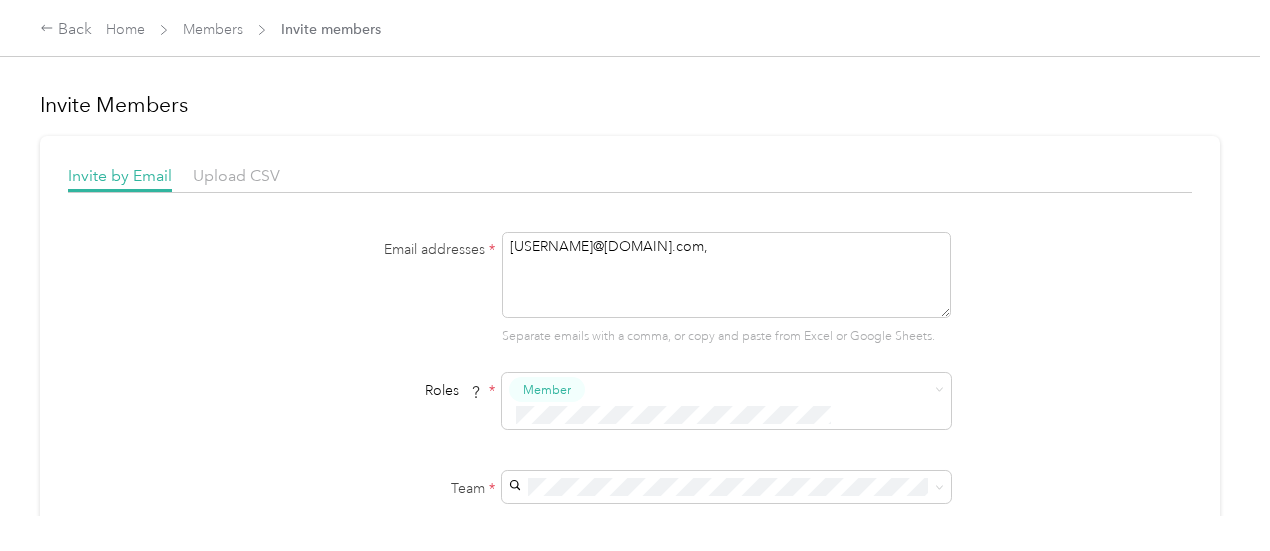 paste on "AMcCoppin@acosta.com" 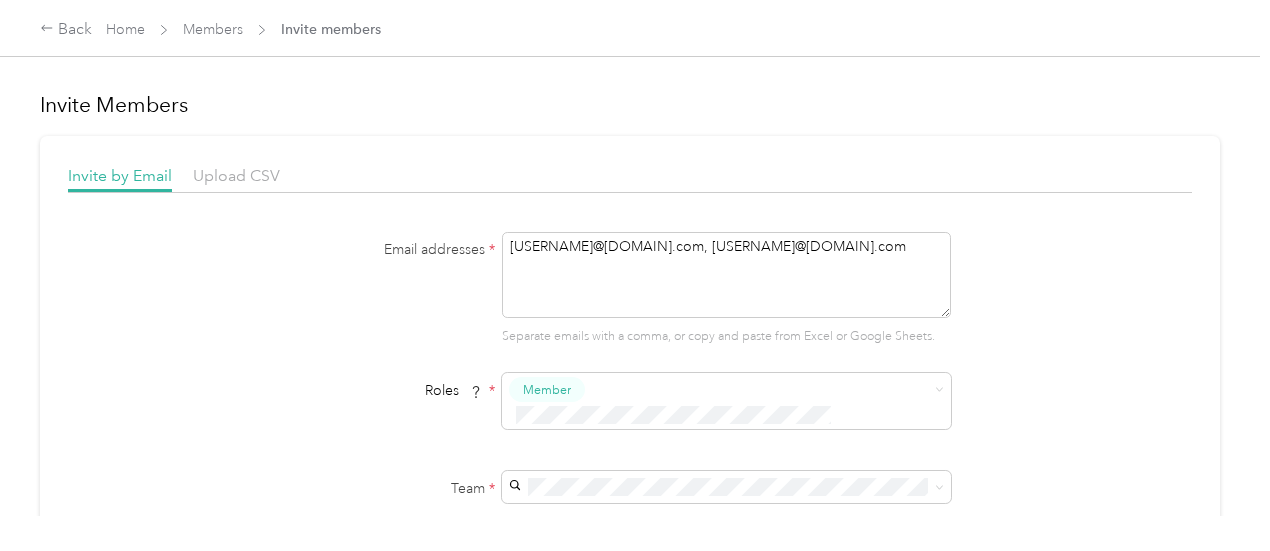 click on "BMartin3@acosta.com, AMcCoppin@acosta.com" at bounding box center (726, 275) 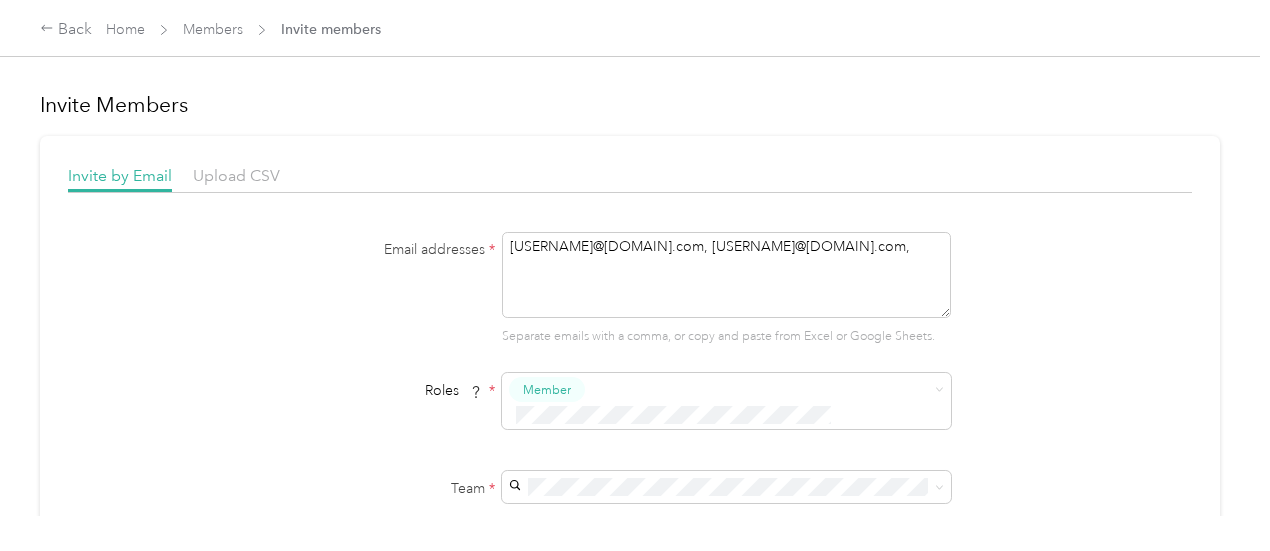 paste on "BMartin3@acosta.com" 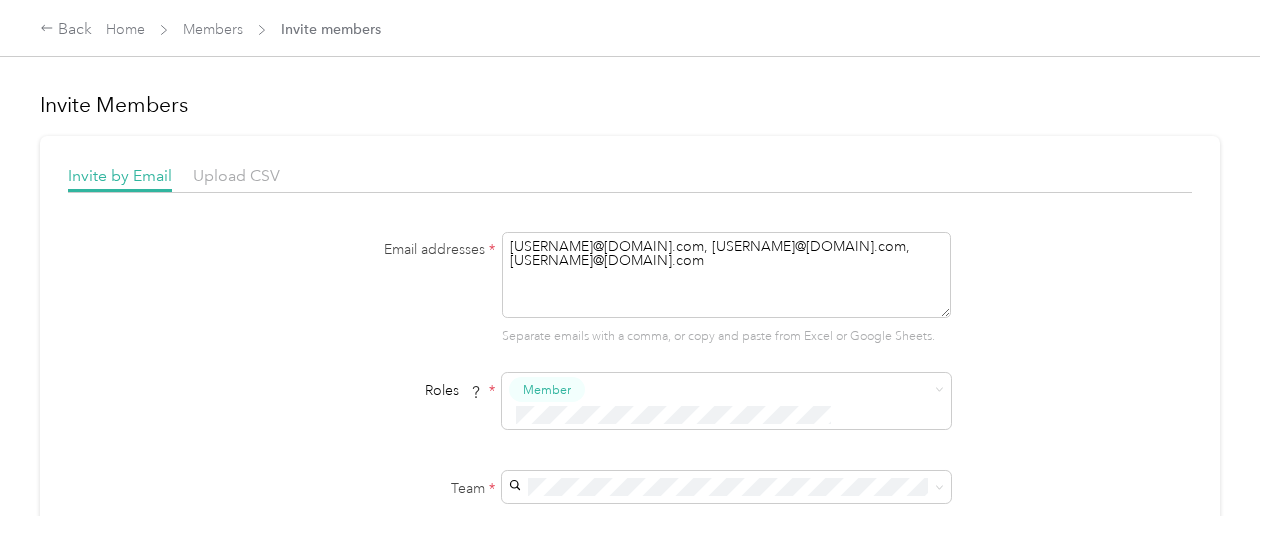 click on "BMartin3@acosta.com, AMcCoppin@acosta.com, BMartin3@acosta.com" at bounding box center (726, 275) 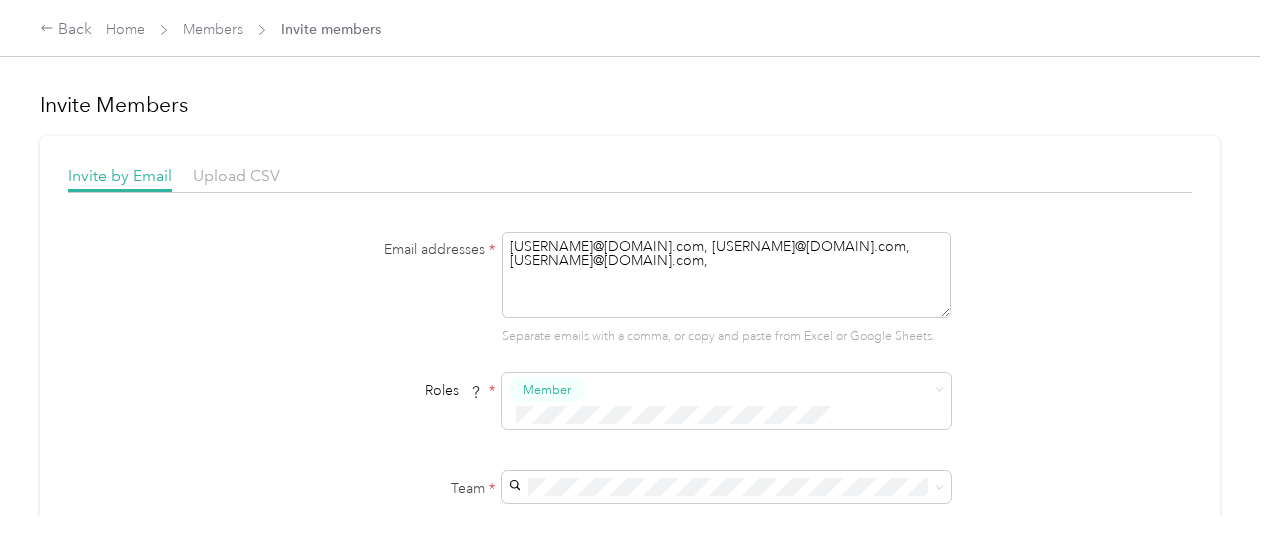 paste on "BJarrett@acosta.com" 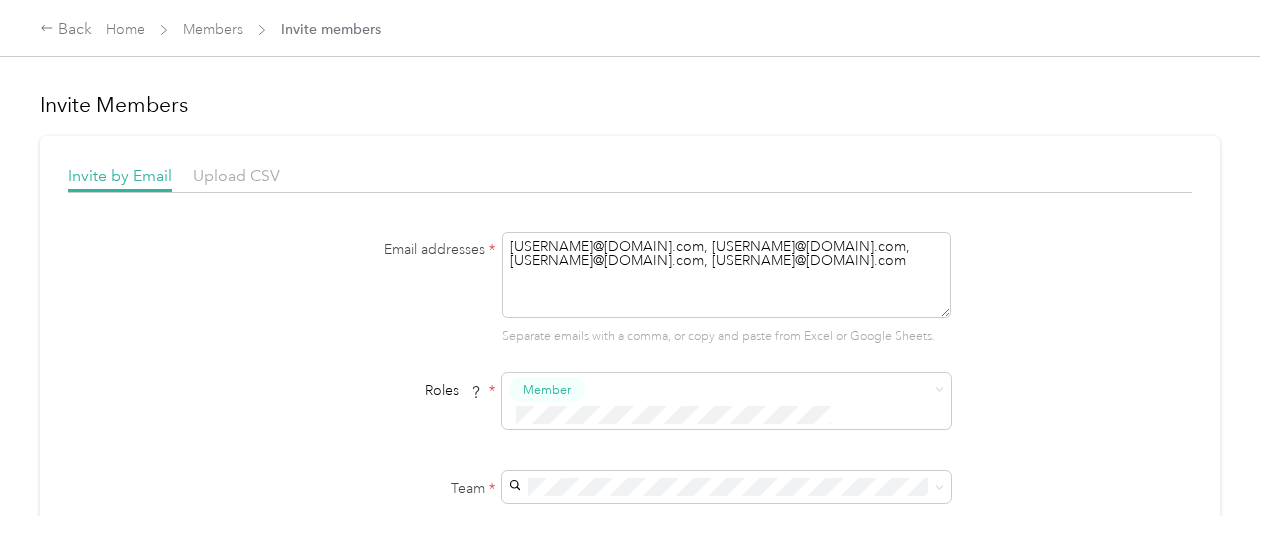click on "BMartin3@acosta.com, AMcCoppin@acosta.com, BMartin3@acosta.com, BJarrett@acosta.com" at bounding box center (726, 275) 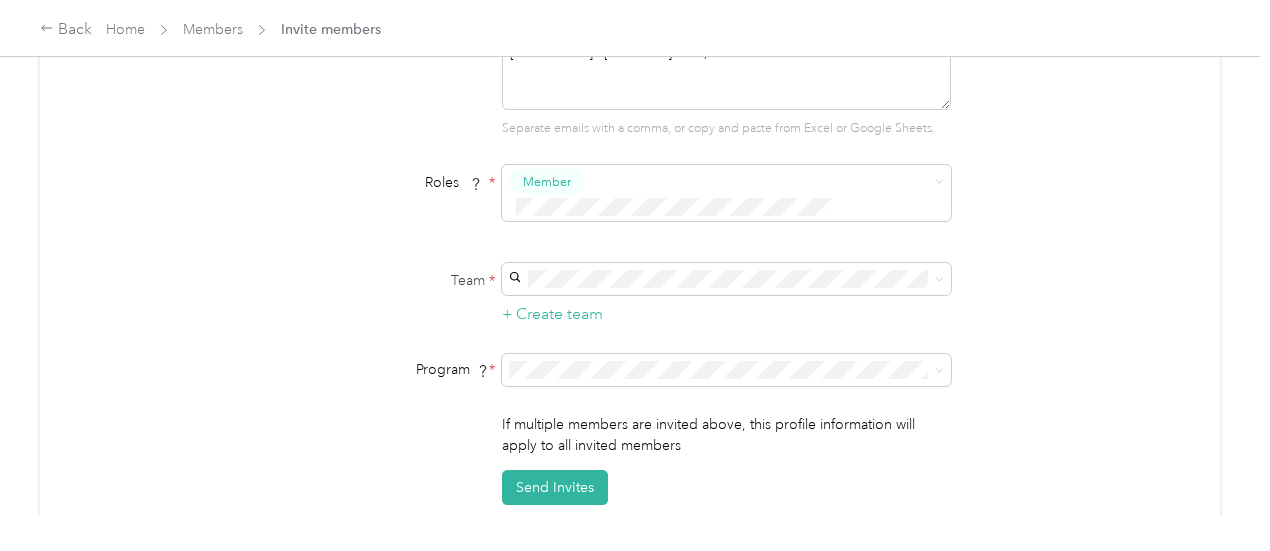 scroll, scrollTop: 0, scrollLeft: 0, axis: both 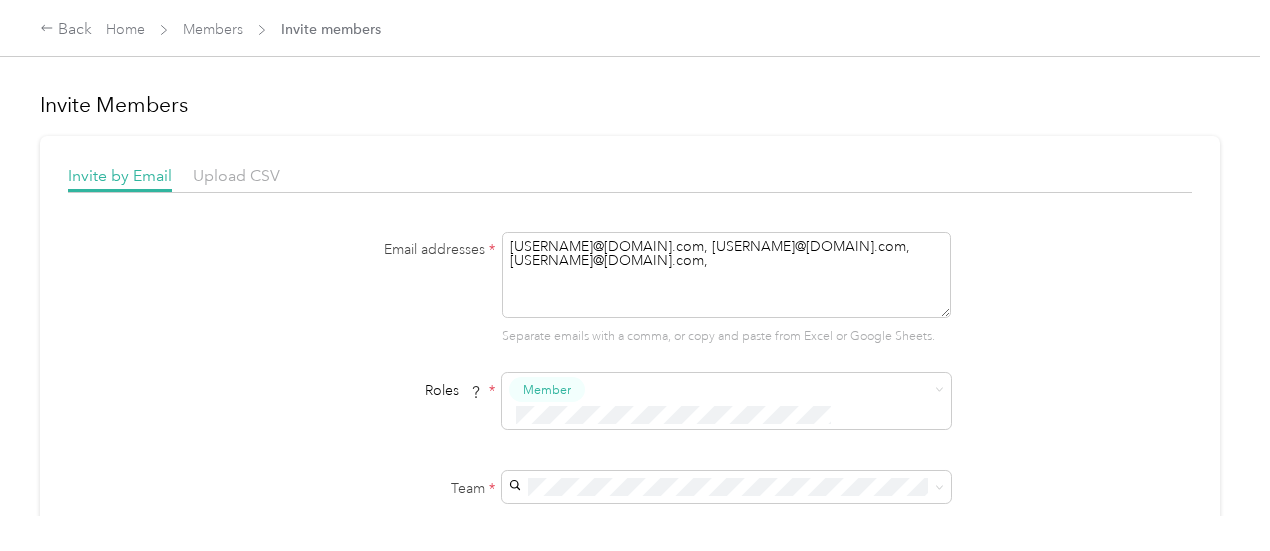 click on "Invite Members Invite by Email Upload CSV Email addresses   * BMartin3@acosta.com, AMcCoppin@acosta.com, BMartin3@acosta.com, BJarrett@acosta.com,
Separate emails with a comma, or copy and paste from Excel or Google Sheets. Roles   * Member   Team   * + Create team Program * Program start date   State   Zip code   Expected Annual Business Miles   miles Must be greater than 5,000 miles If multiple members are invited above, this profile information will apply to all invited members Send Invites Pending invites   Re-send all Name Team Name Roles Program           No invitations found" at bounding box center (630, 762) 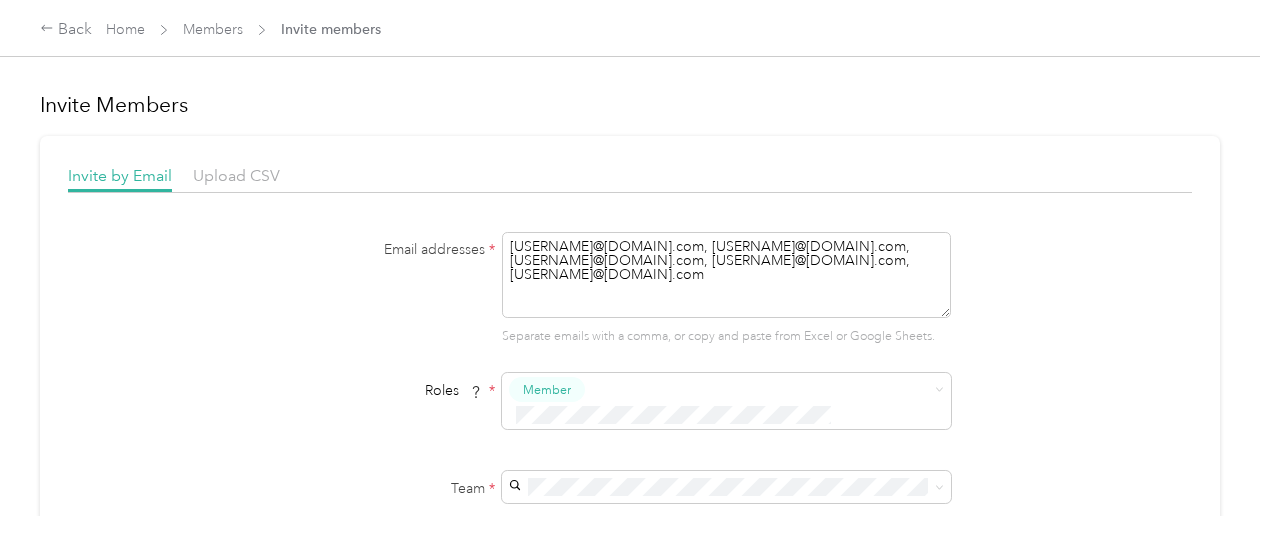 drag, startPoint x: 664, startPoint y: 269, endPoint x: 490, endPoint y: 274, distance: 174.07182 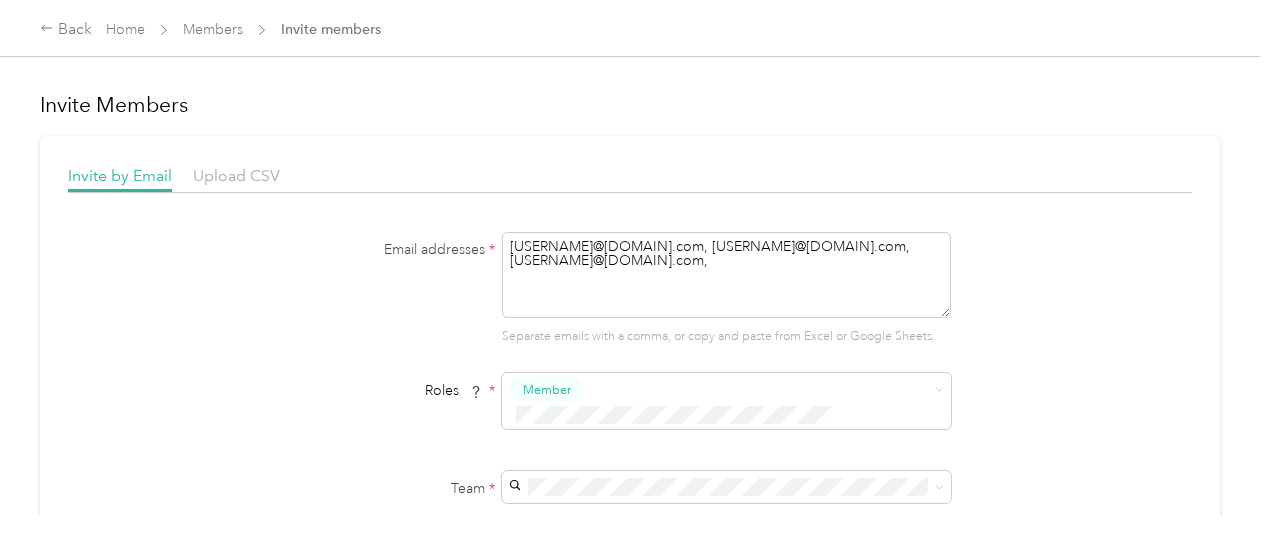 paste on "GMcDaniel@acosta.com" 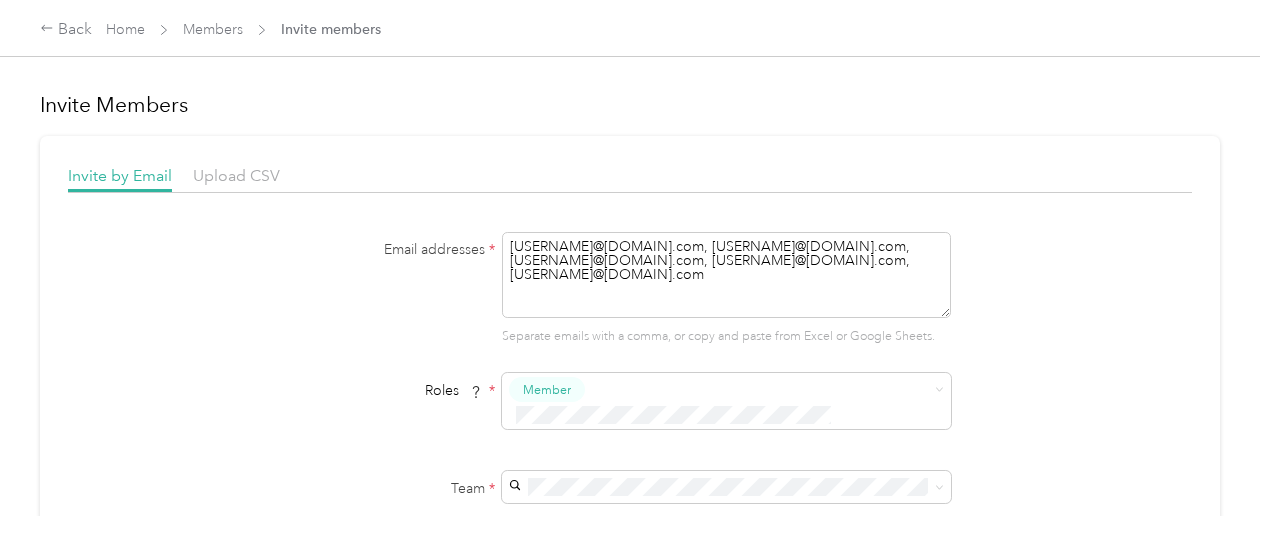 drag, startPoint x: 504, startPoint y: 258, endPoint x: 656, endPoint y: 259, distance: 152.0033 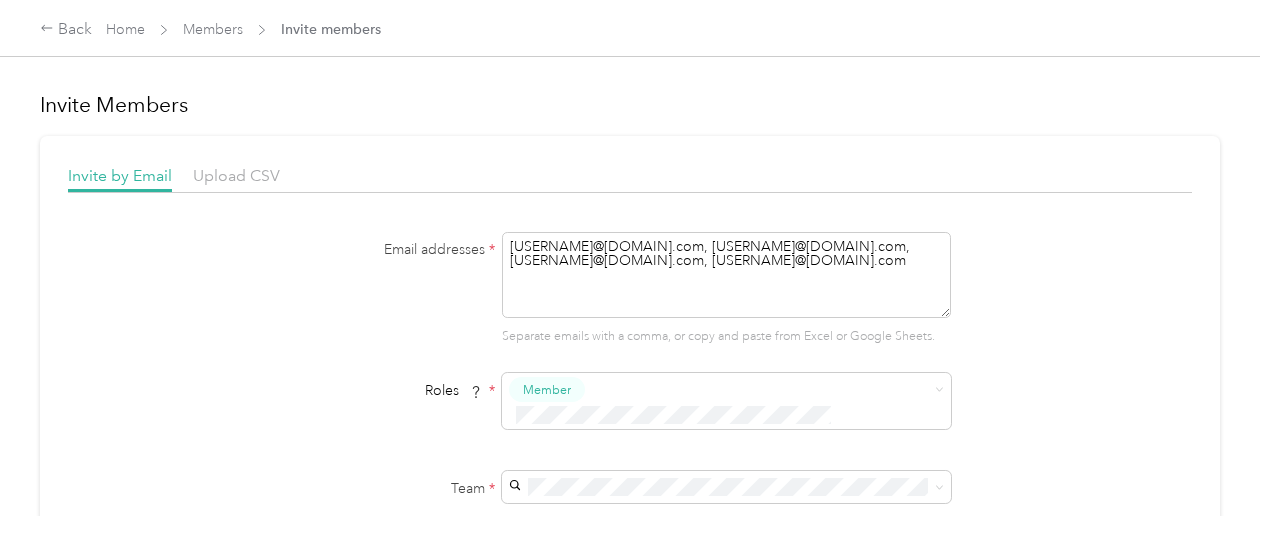 type on "BMartin3@acosta.com, AMcCoppin@acosta.com, BJarrett@acosta.com, GMcDaniel@acosta.com" 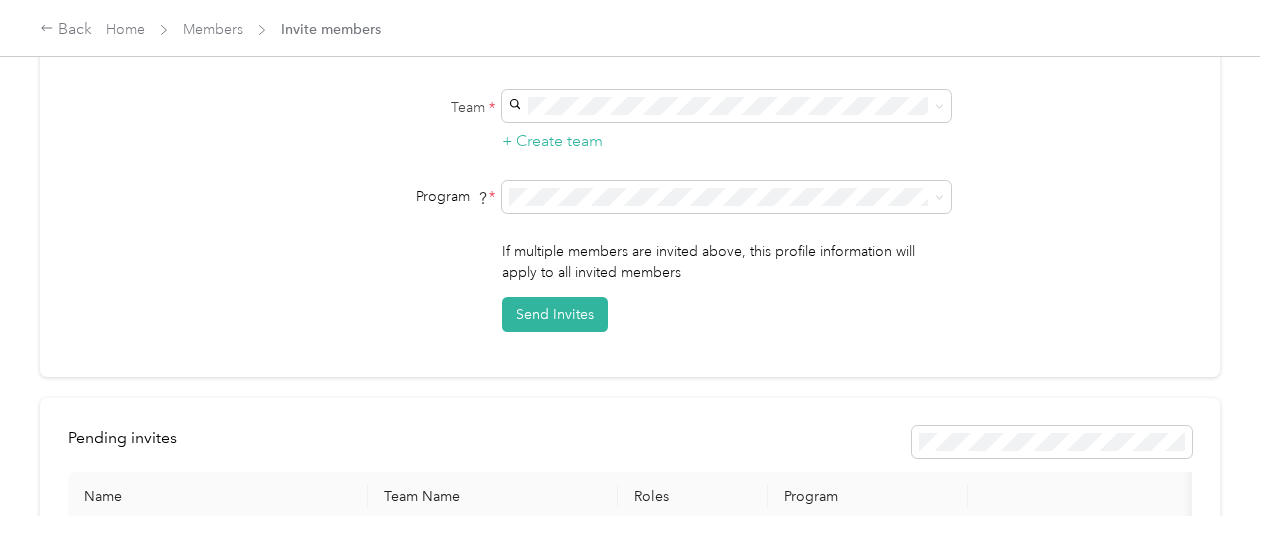 scroll, scrollTop: 382, scrollLeft: 0, axis: vertical 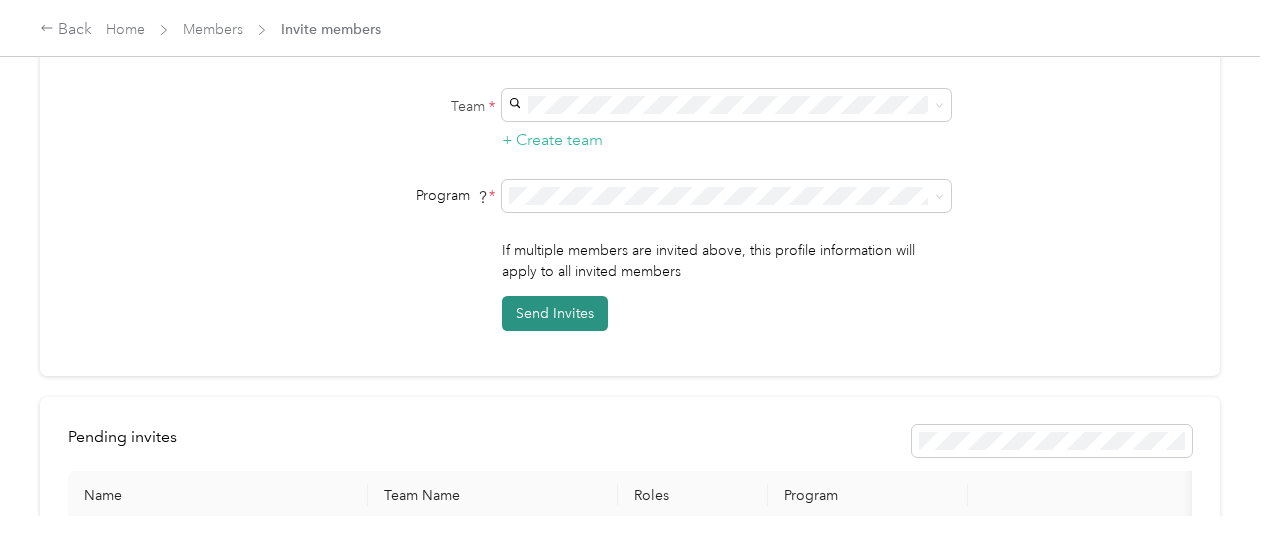 click on "Send Invites" at bounding box center [555, 313] 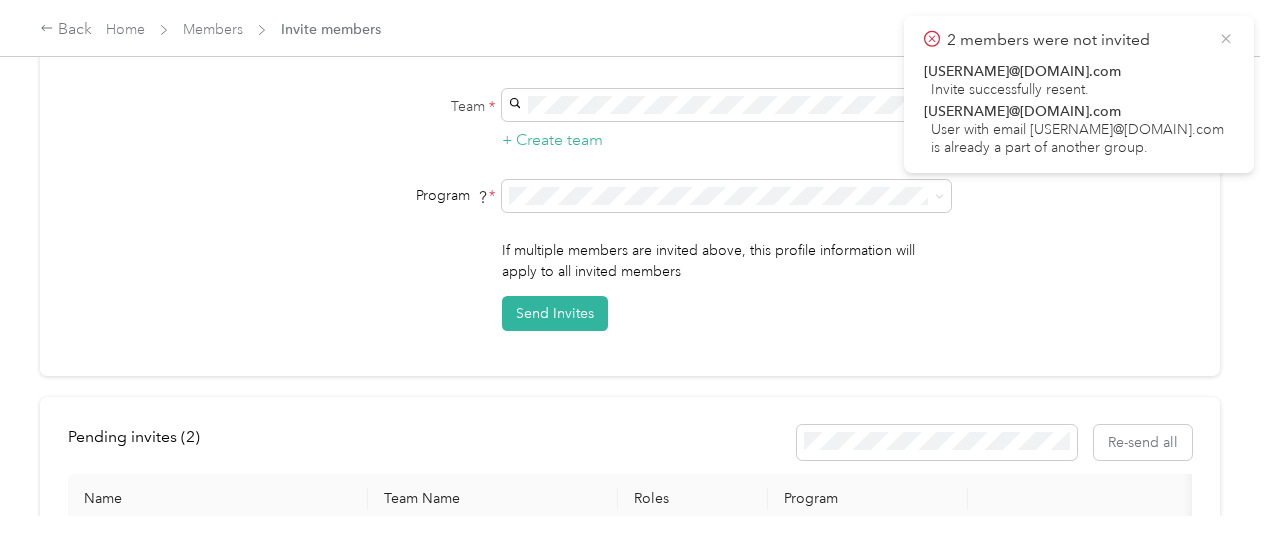 click 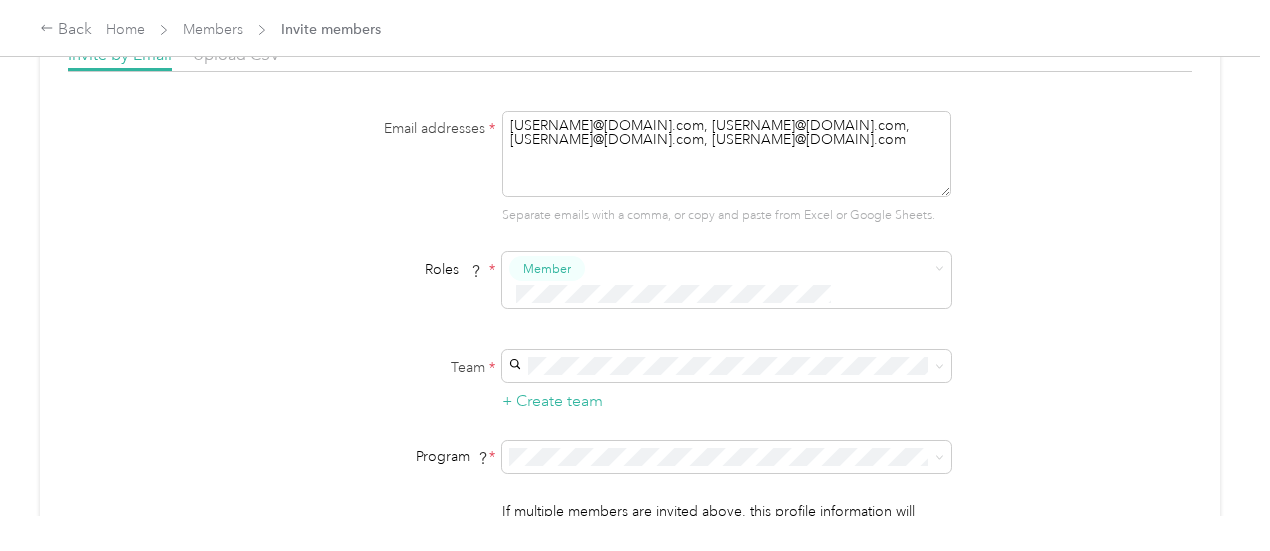 scroll, scrollTop: 120, scrollLeft: 0, axis: vertical 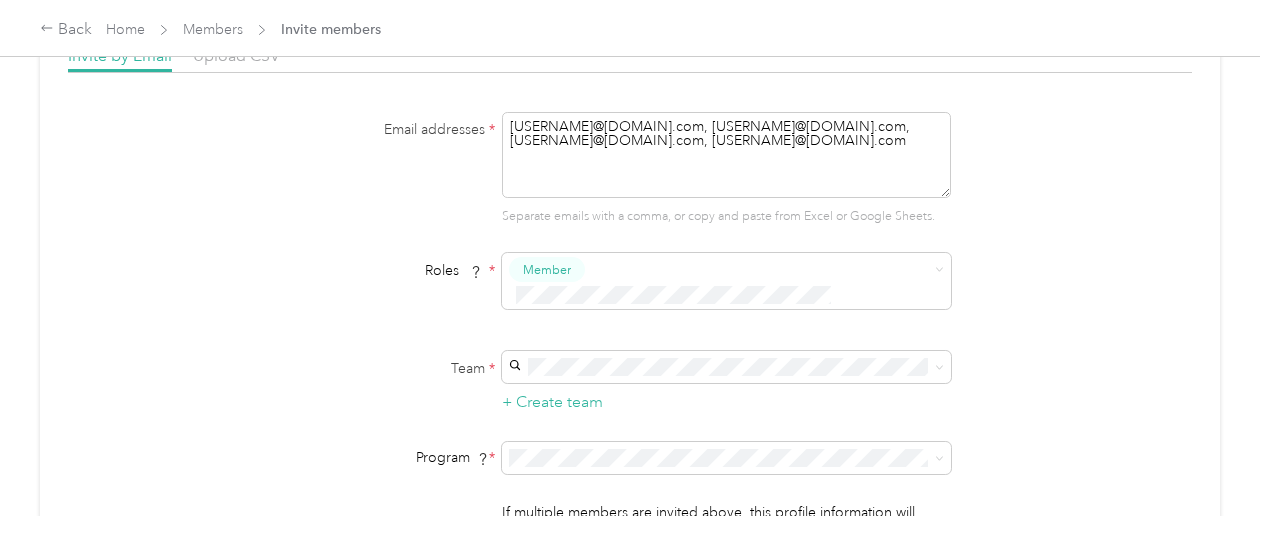 click on "BMartin3@acosta.com, AMcCoppin@acosta.com, BJarrett@acosta.com, GMcDaniel@acosta.com" at bounding box center (726, 155) 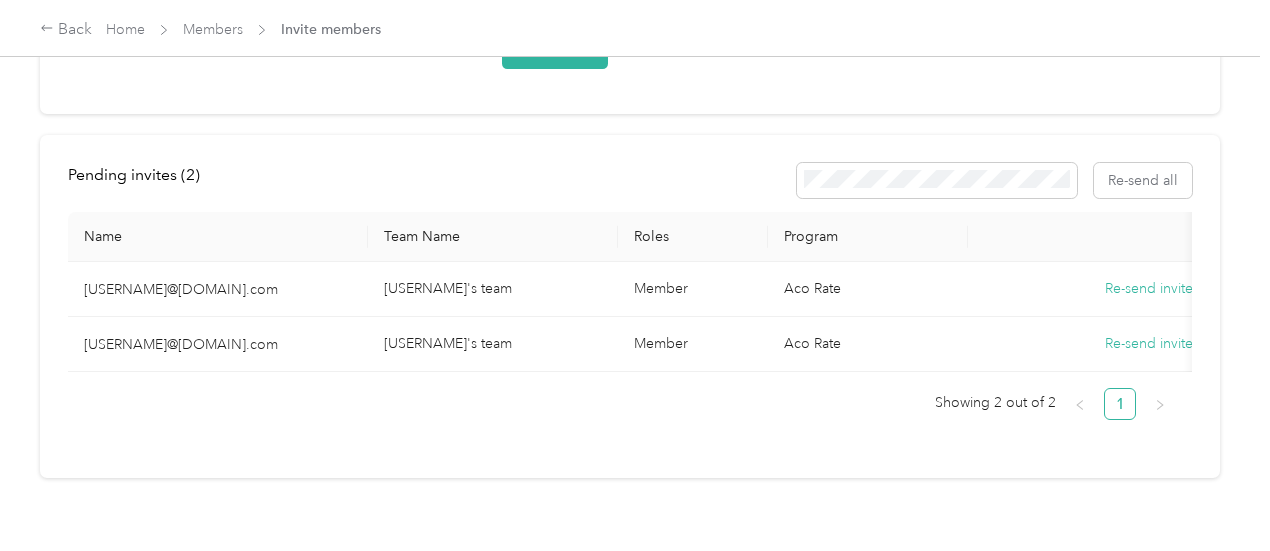scroll, scrollTop: 657, scrollLeft: 0, axis: vertical 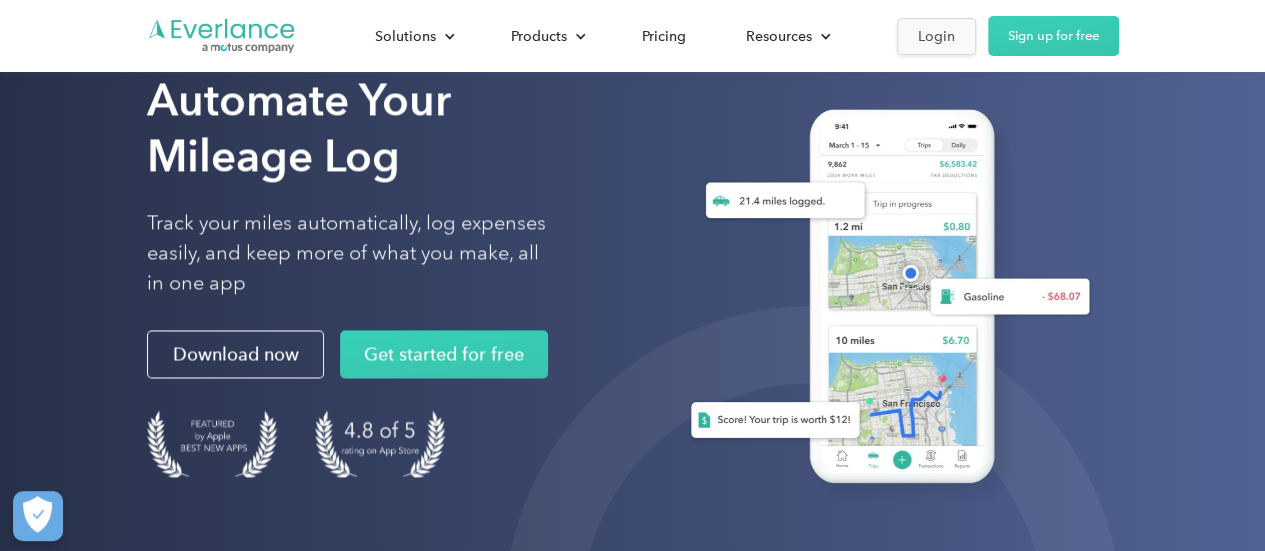 click on "Login" at bounding box center [936, 36] 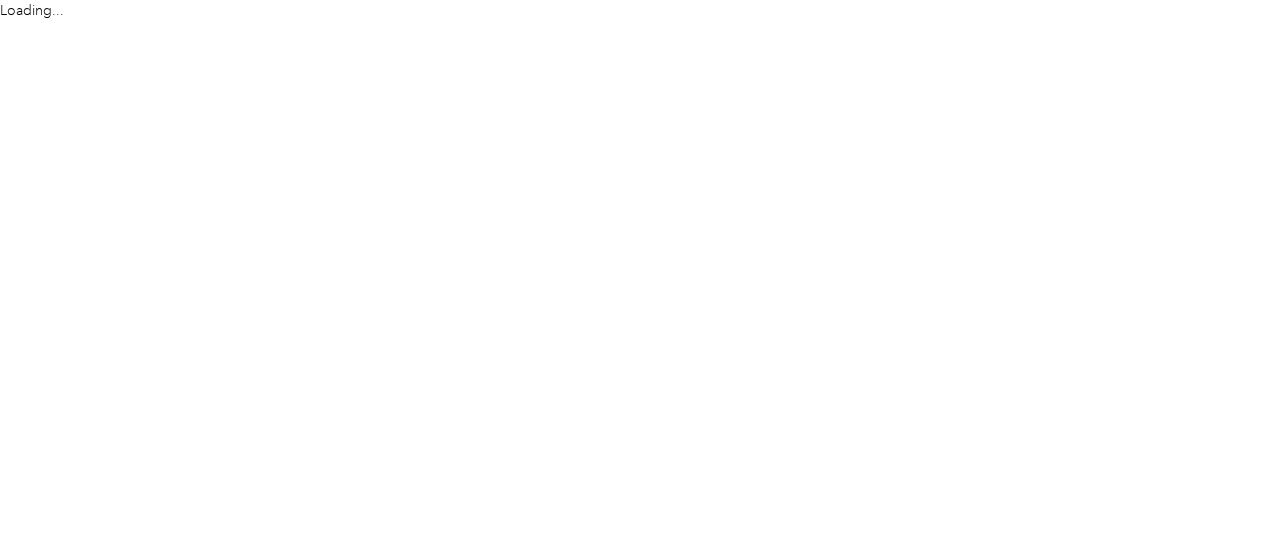 scroll, scrollTop: 0, scrollLeft: 0, axis: both 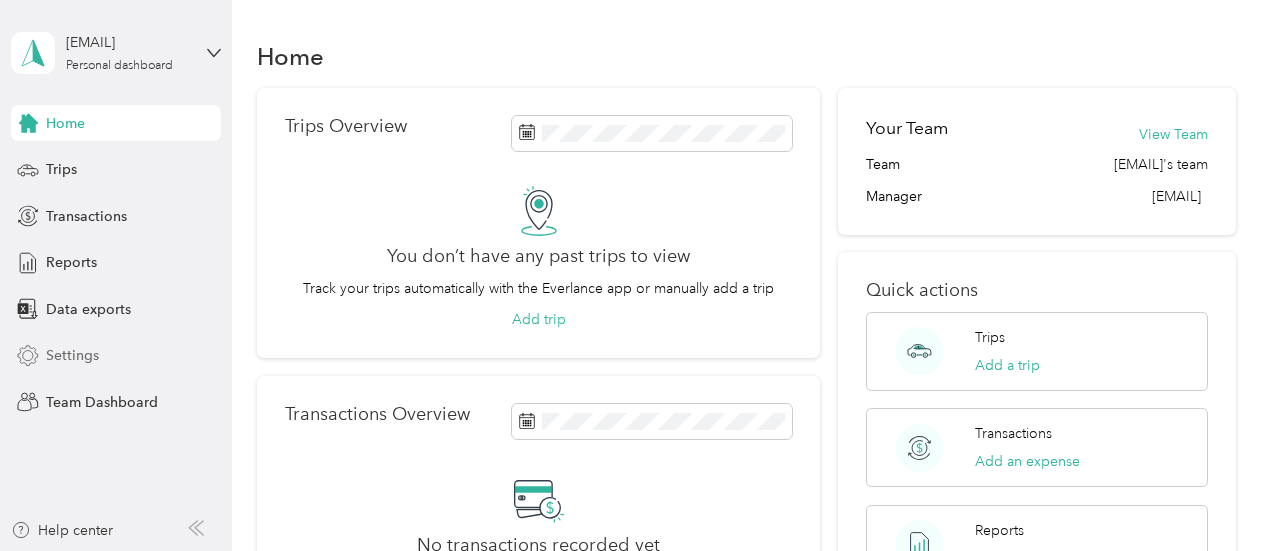 click on "Settings" at bounding box center [116, 356] 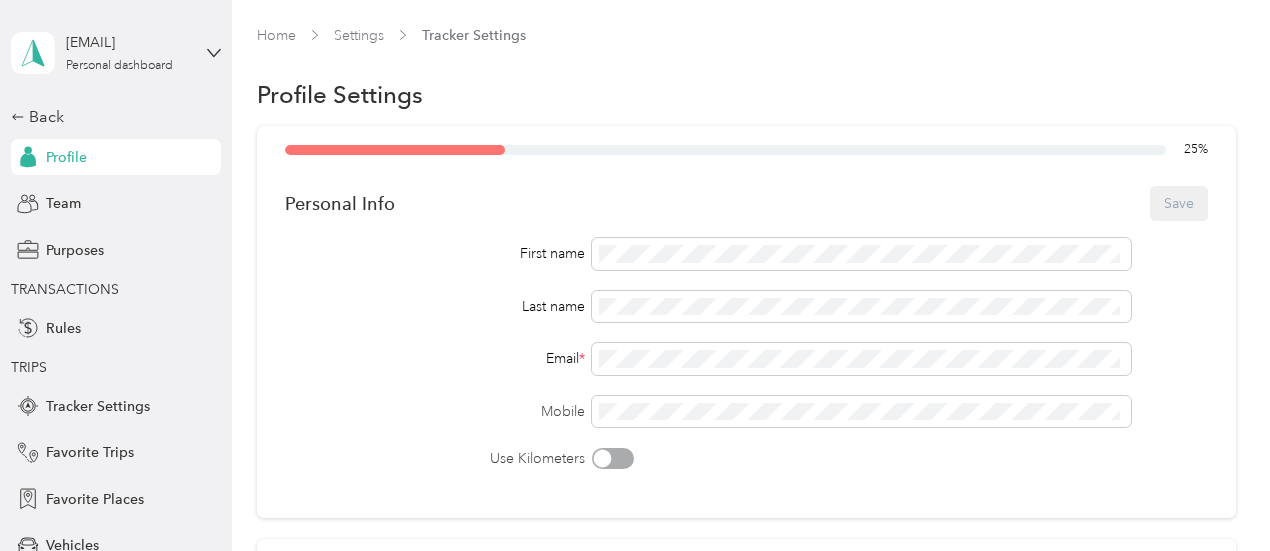 scroll, scrollTop: 99, scrollLeft: 0, axis: vertical 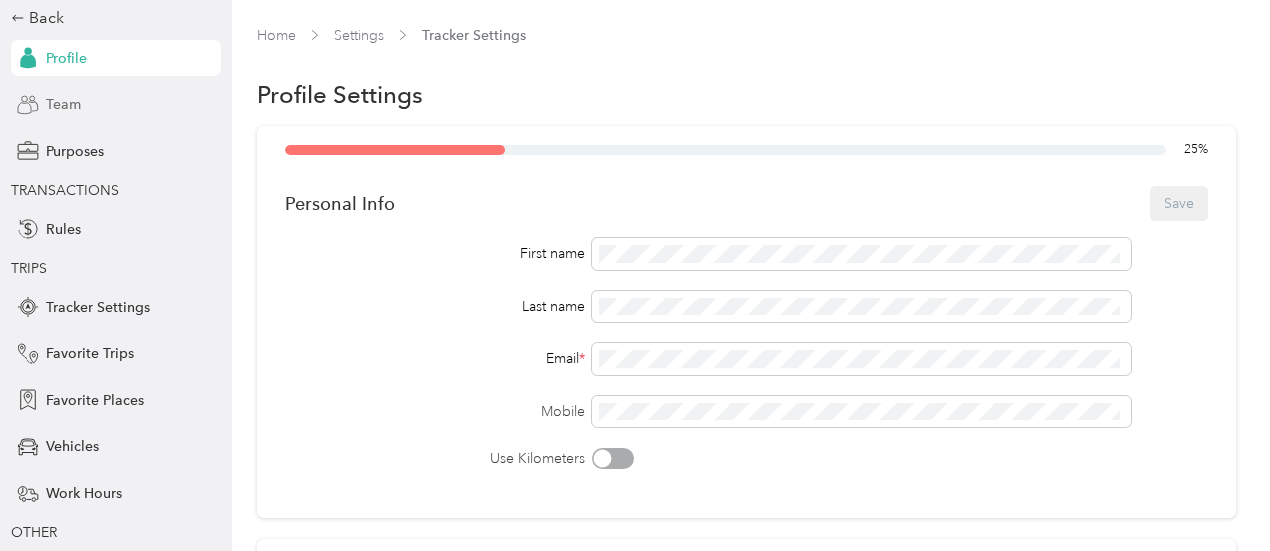 click on "Team" at bounding box center [63, 104] 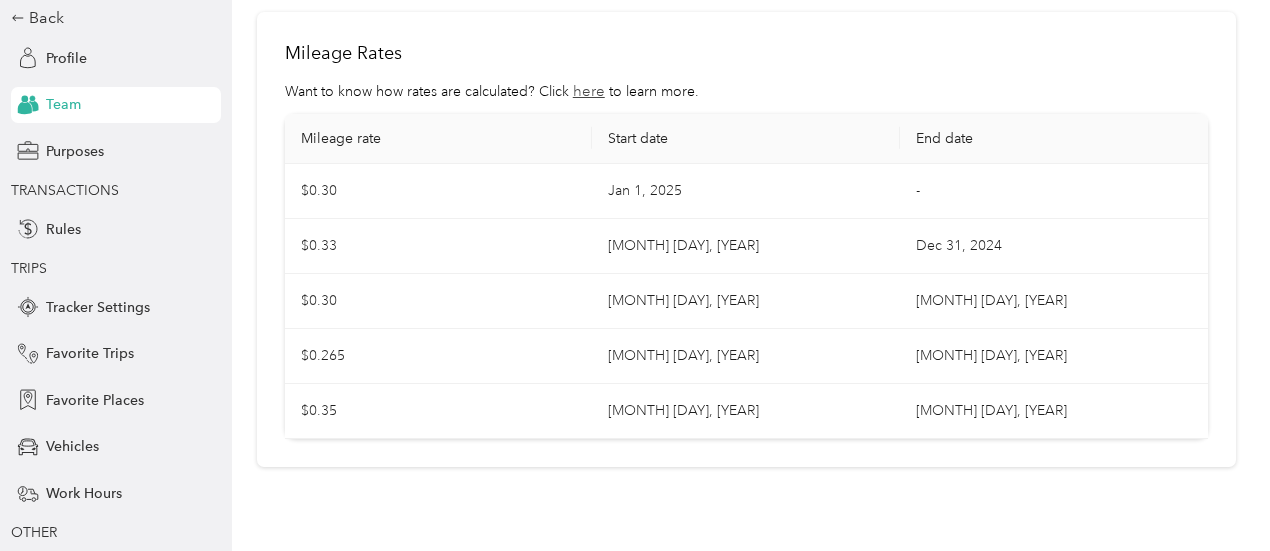 scroll, scrollTop: 459, scrollLeft: 0, axis: vertical 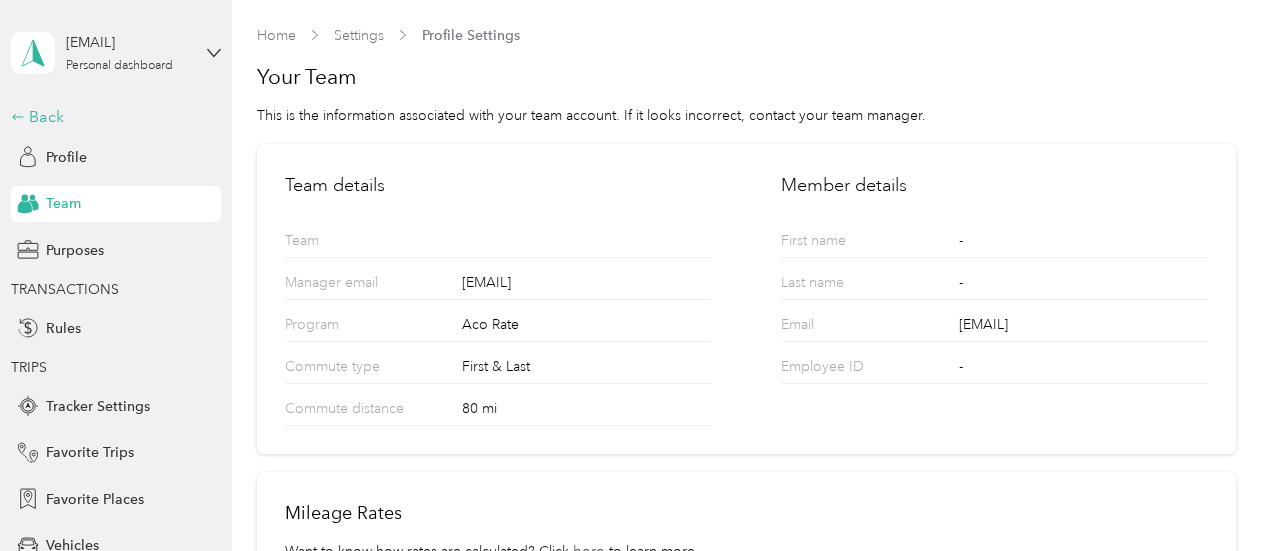 click on "Back" at bounding box center [111, 117] 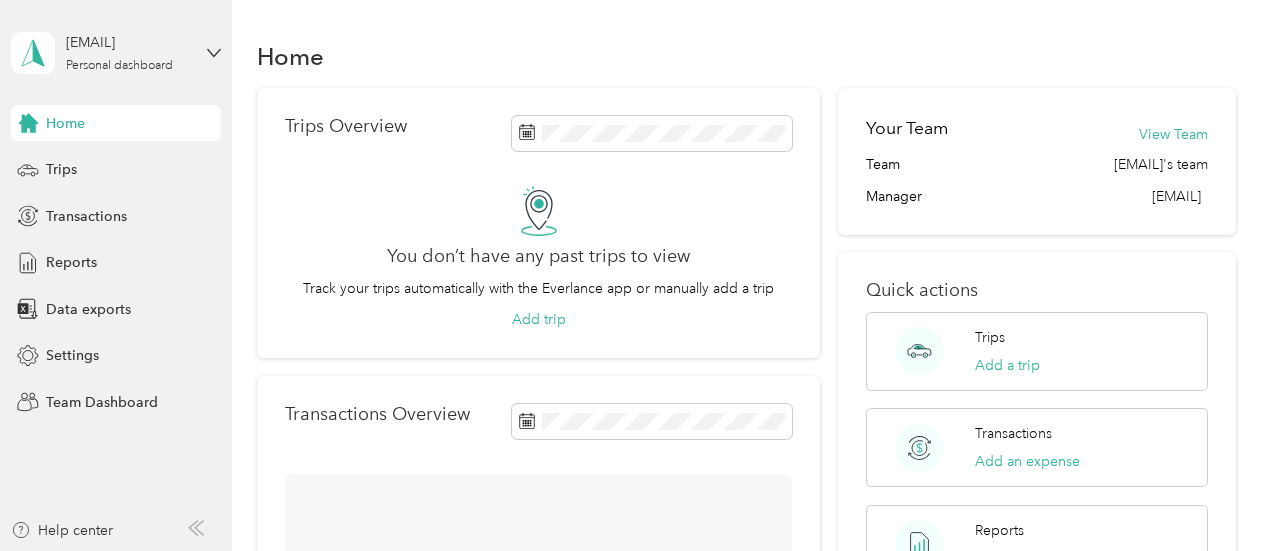 click on "Home" at bounding box center (116, 123) 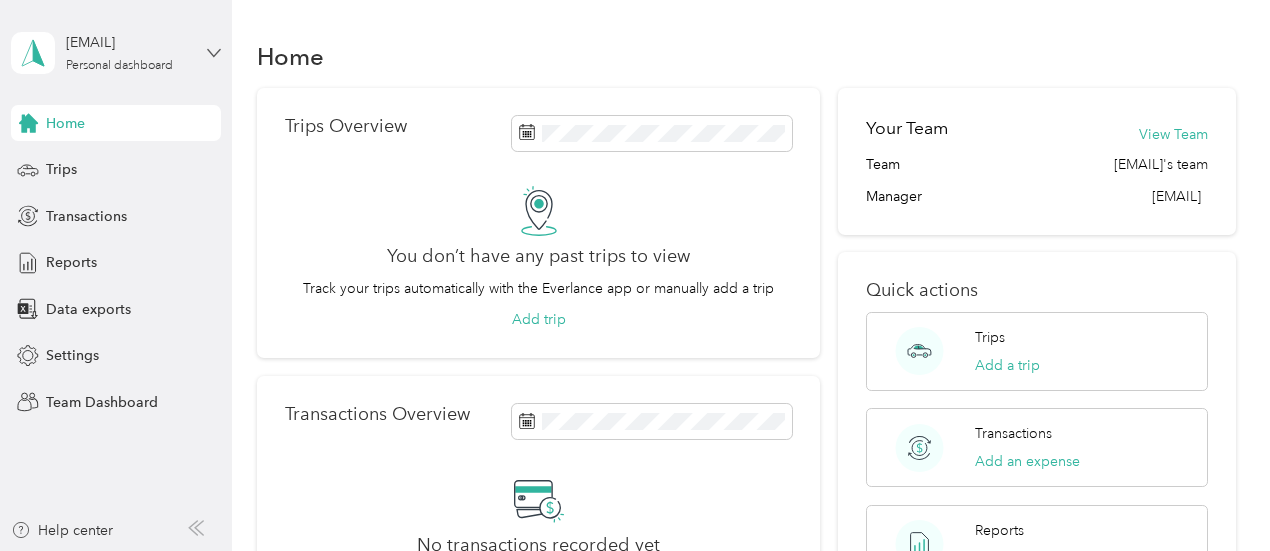 click 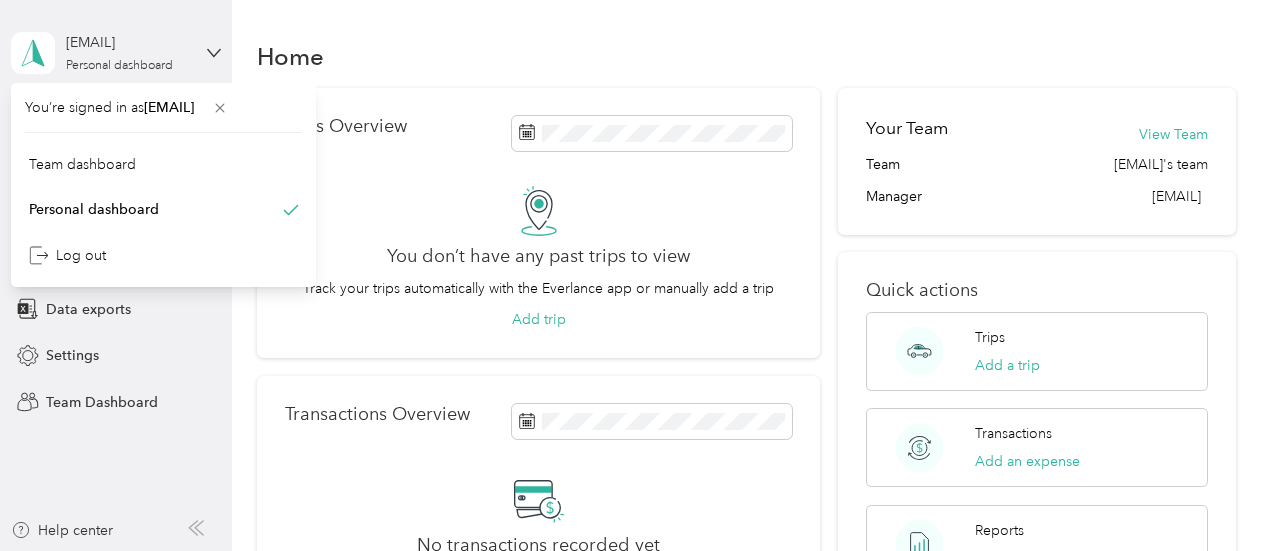 click on "You’re signed in as  [EMAIL]   Team dashboard Personal dashboard Log out" at bounding box center (163, 185) 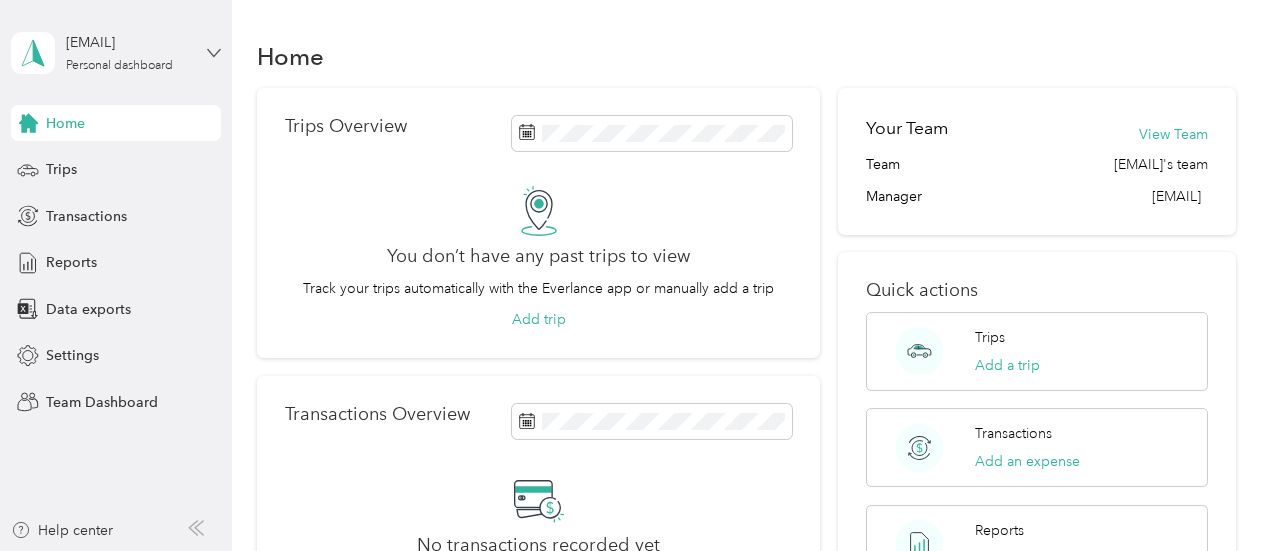 click 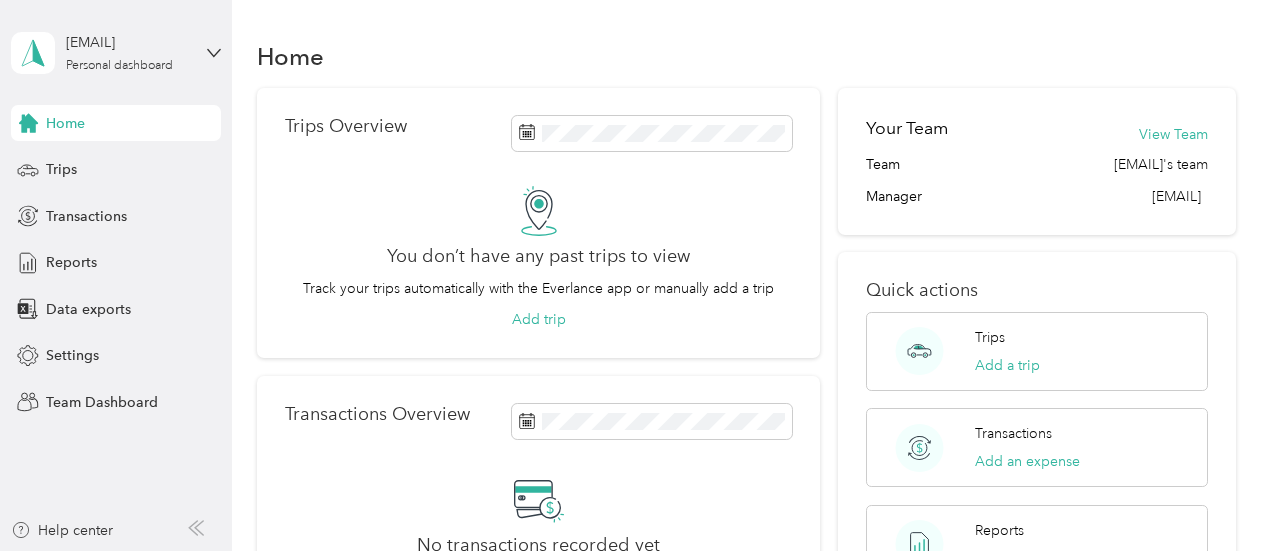 click on "Team dashboard" at bounding box center (82, 164) 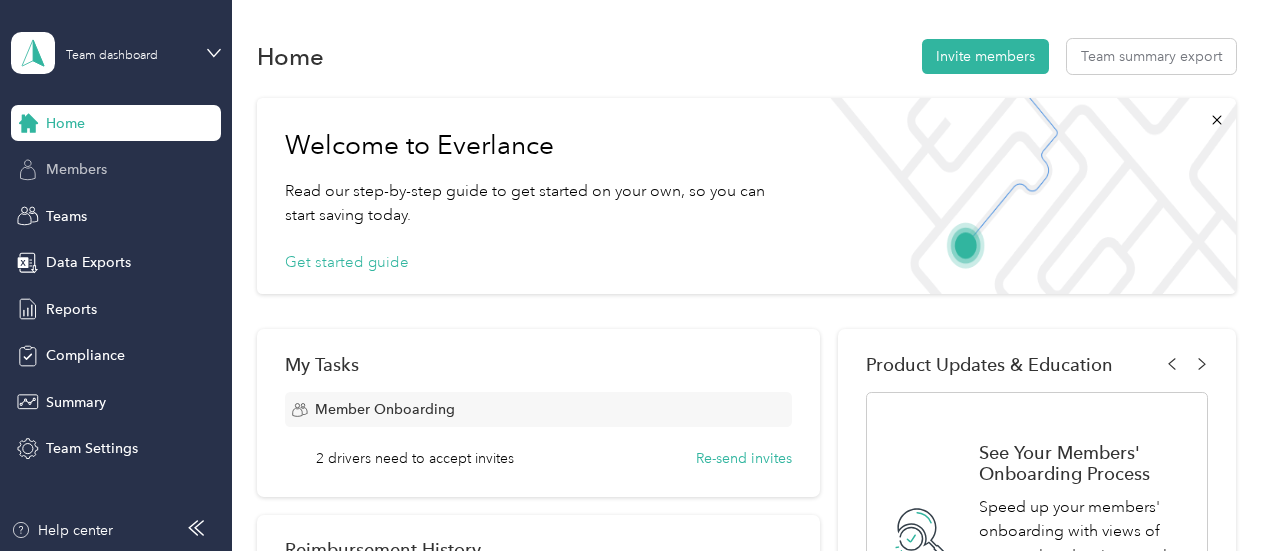 click on "Members" at bounding box center (116, 170) 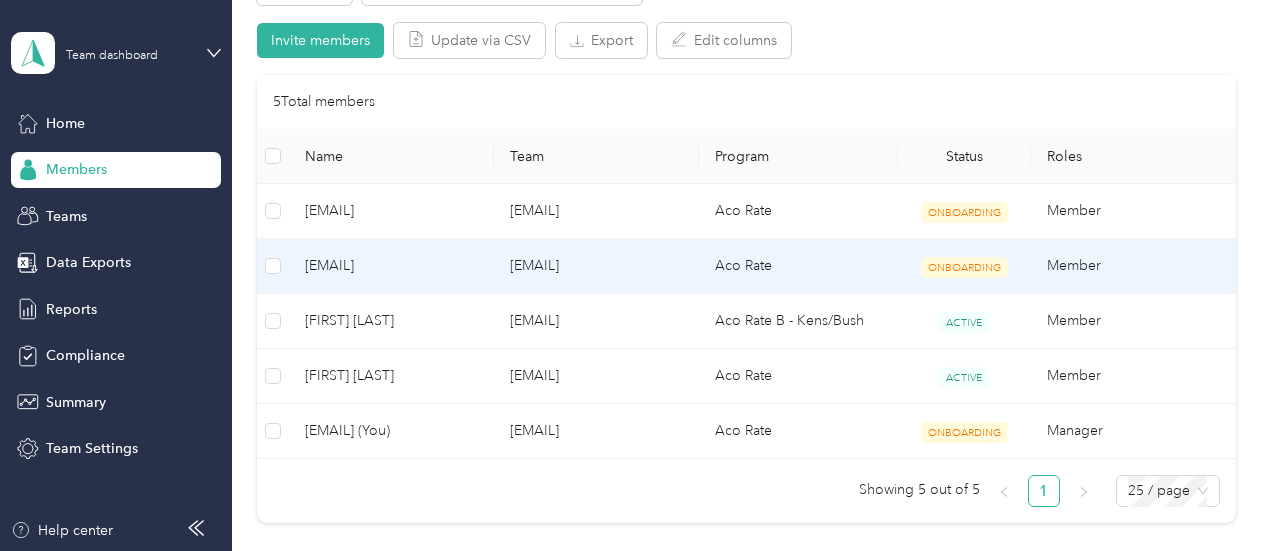 scroll, scrollTop: 374, scrollLeft: 0, axis: vertical 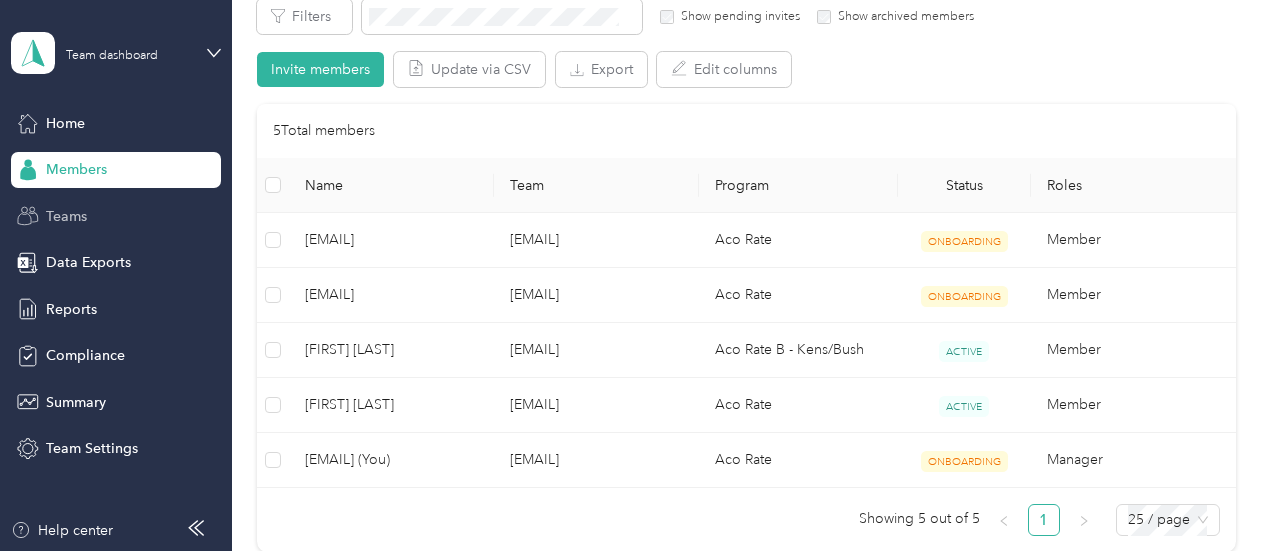 click on "Teams" at bounding box center (116, 216) 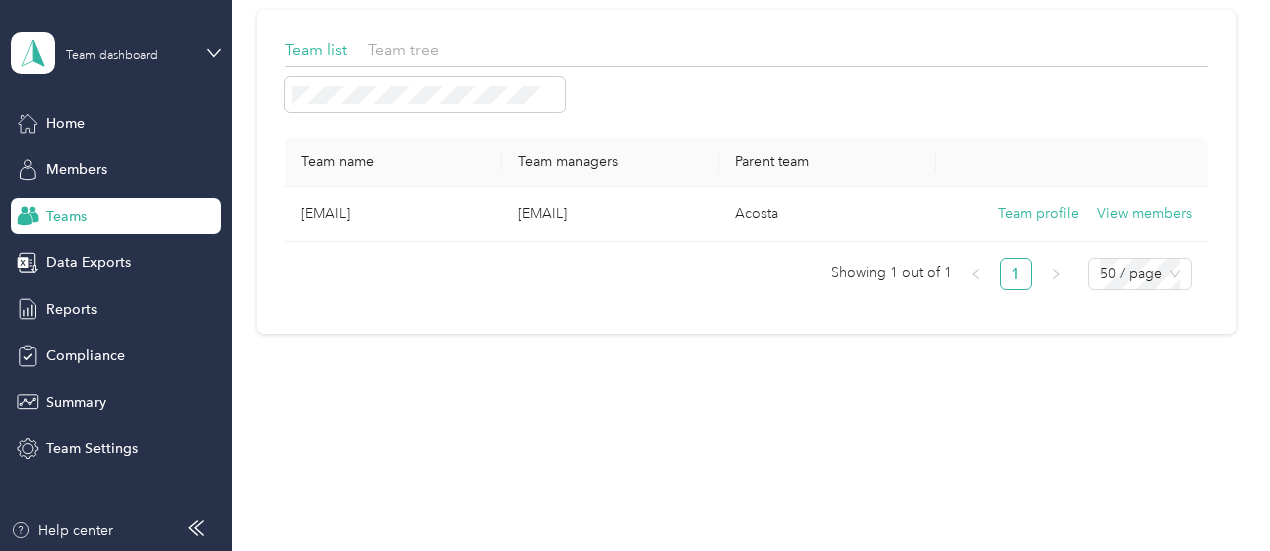 scroll, scrollTop: 118, scrollLeft: 0, axis: vertical 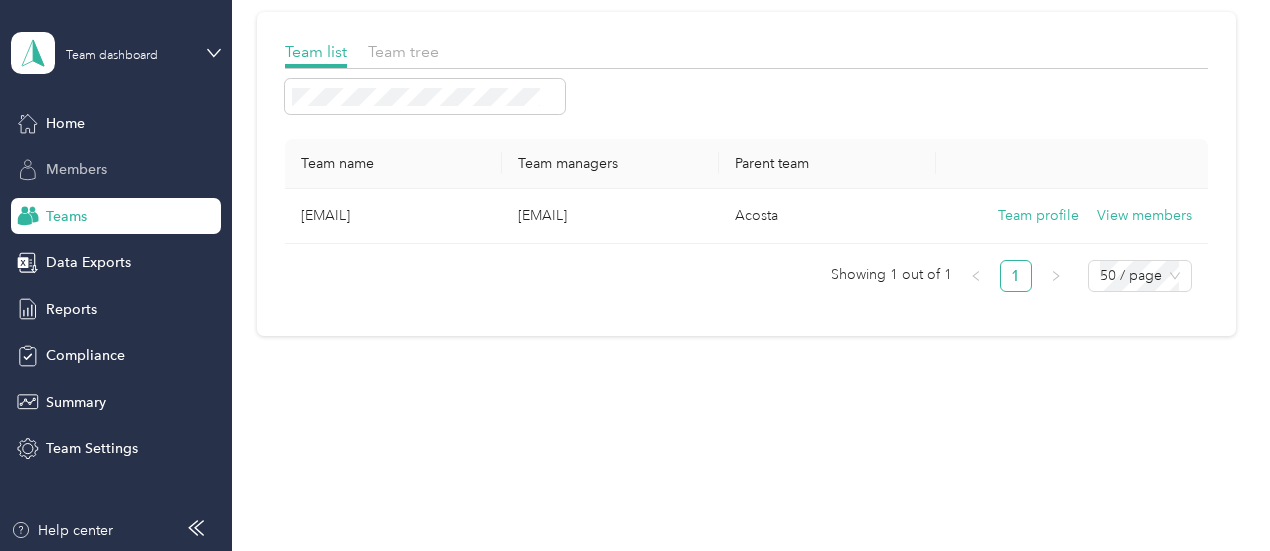 click on "Members" at bounding box center [116, 170] 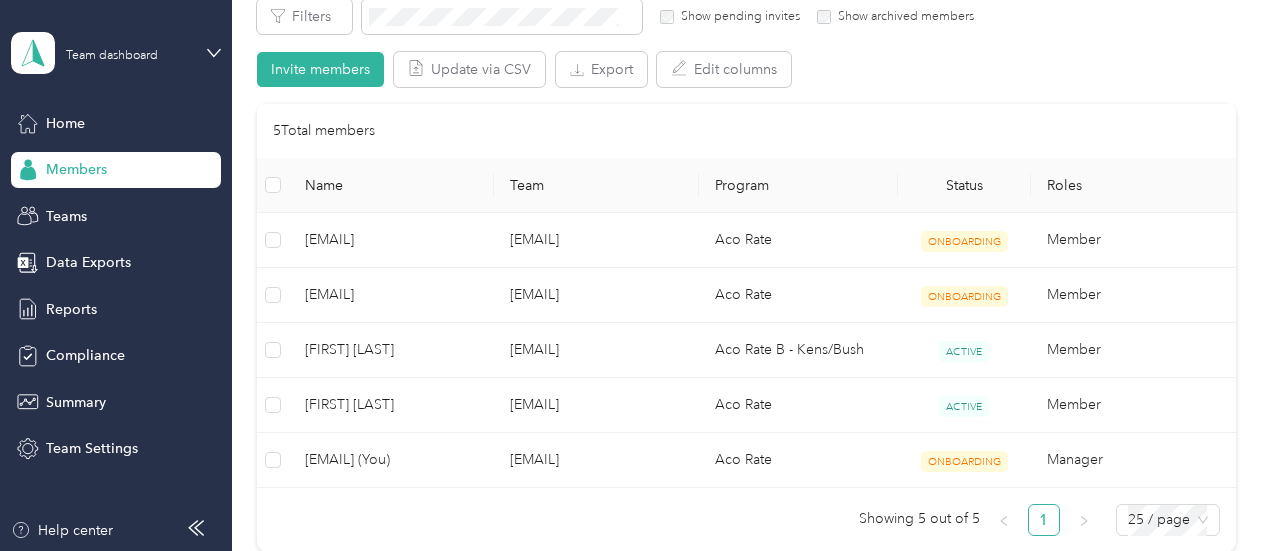 scroll, scrollTop: 192, scrollLeft: 0, axis: vertical 